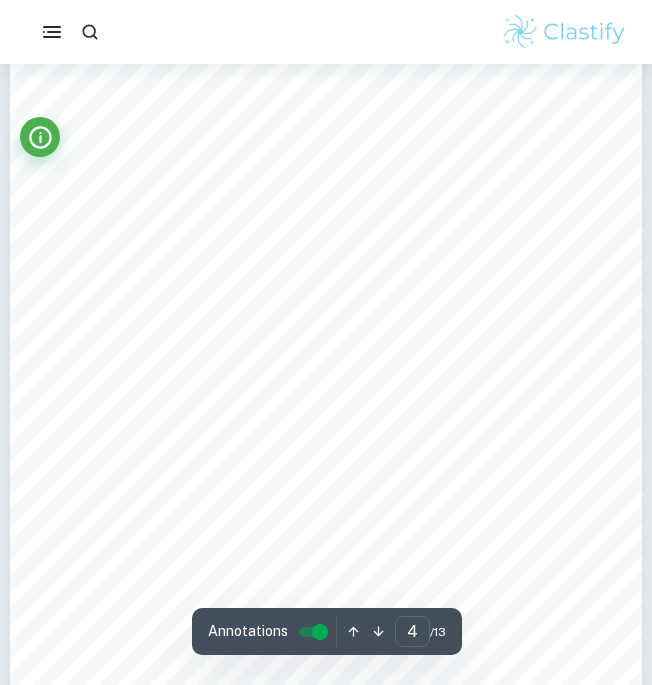 scroll, scrollTop: 2733, scrollLeft: 0, axis: vertical 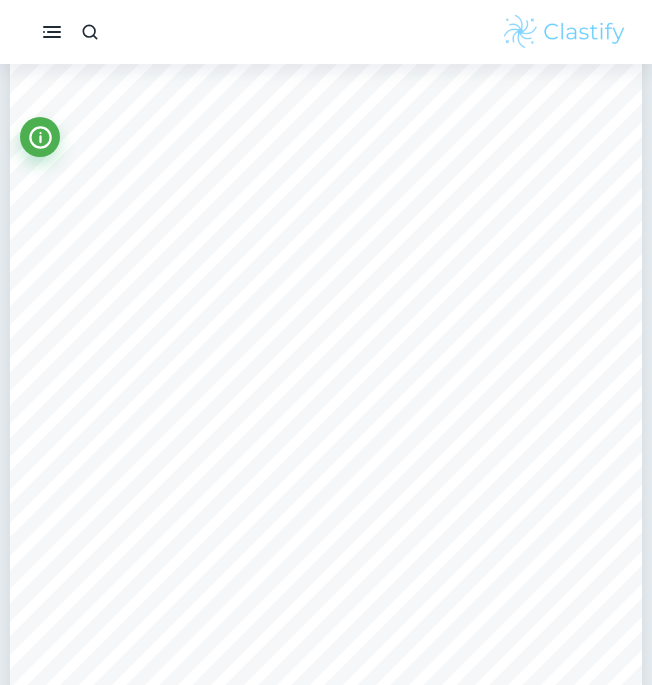 click at bounding box center [326, 32] 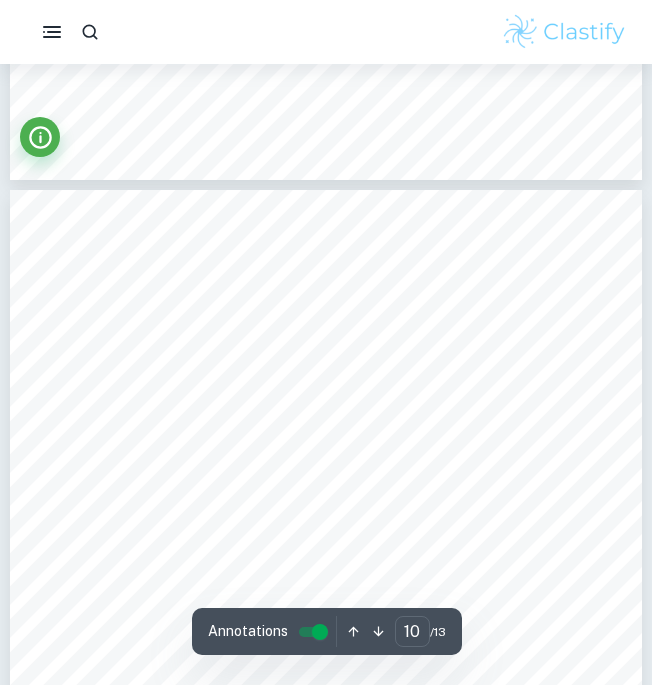 scroll, scrollTop: 7724, scrollLeft: 0, axis: vertical 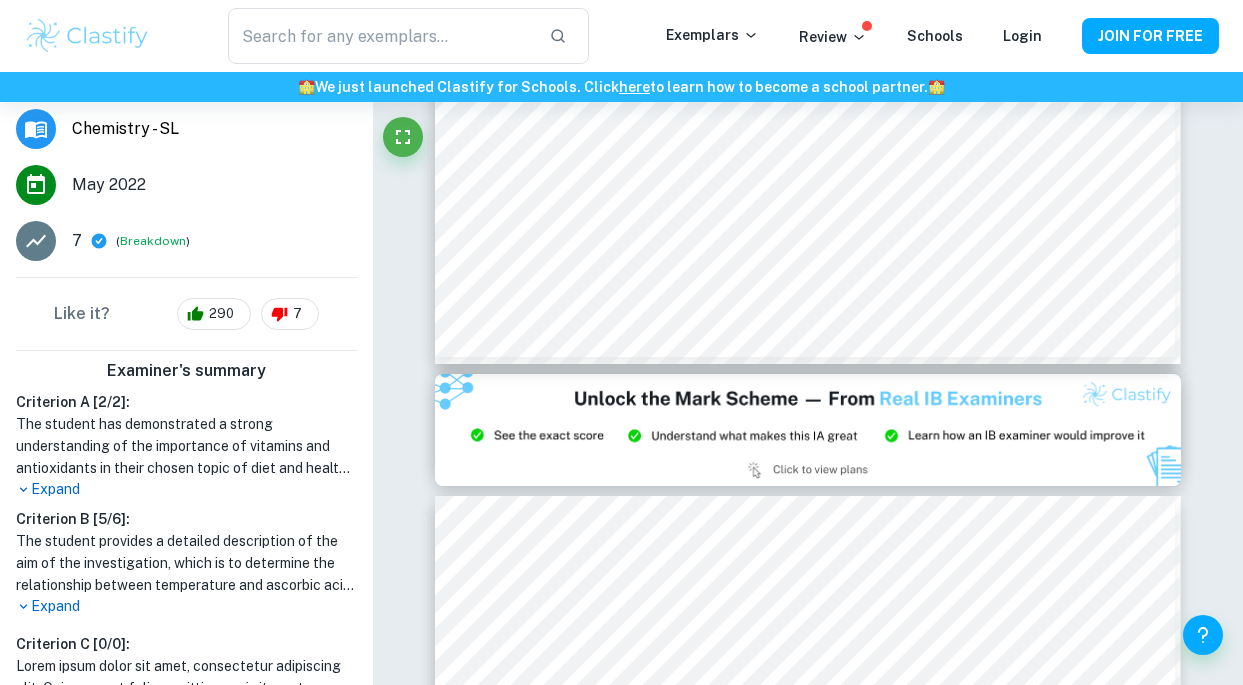 click on "Expand" at bounding box center [186, 489] 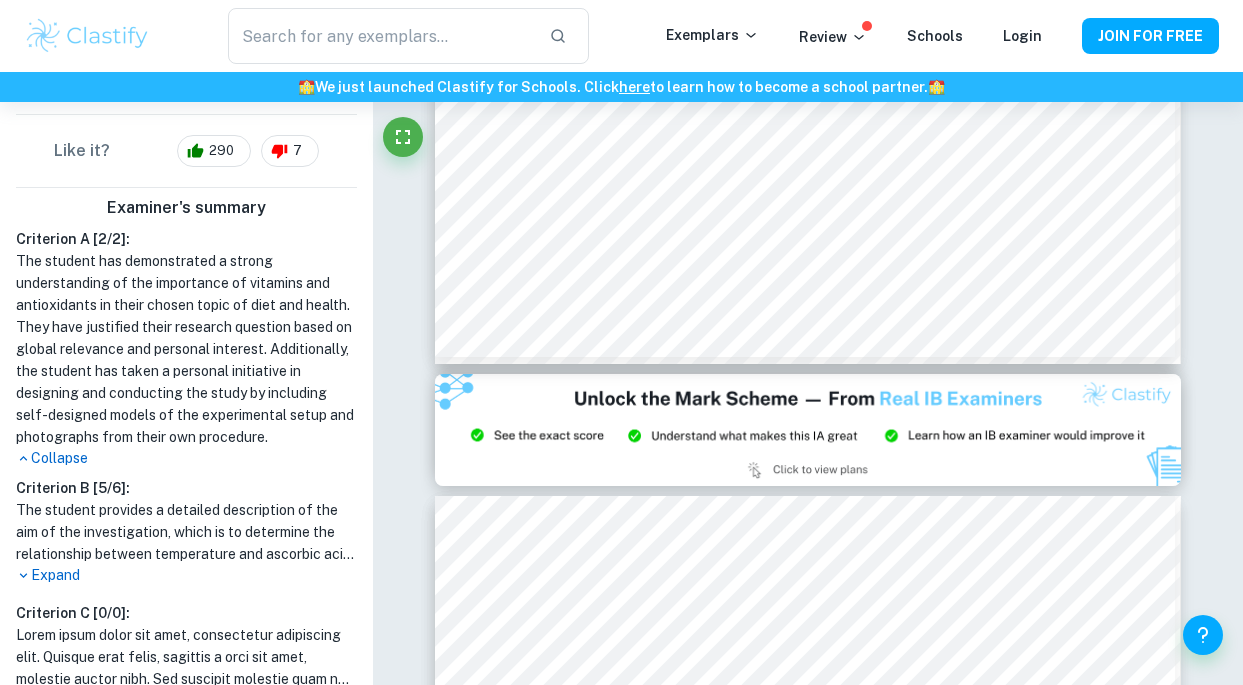 scroll, scrollTop: 504, scrollLeft: 0, axis: vertical 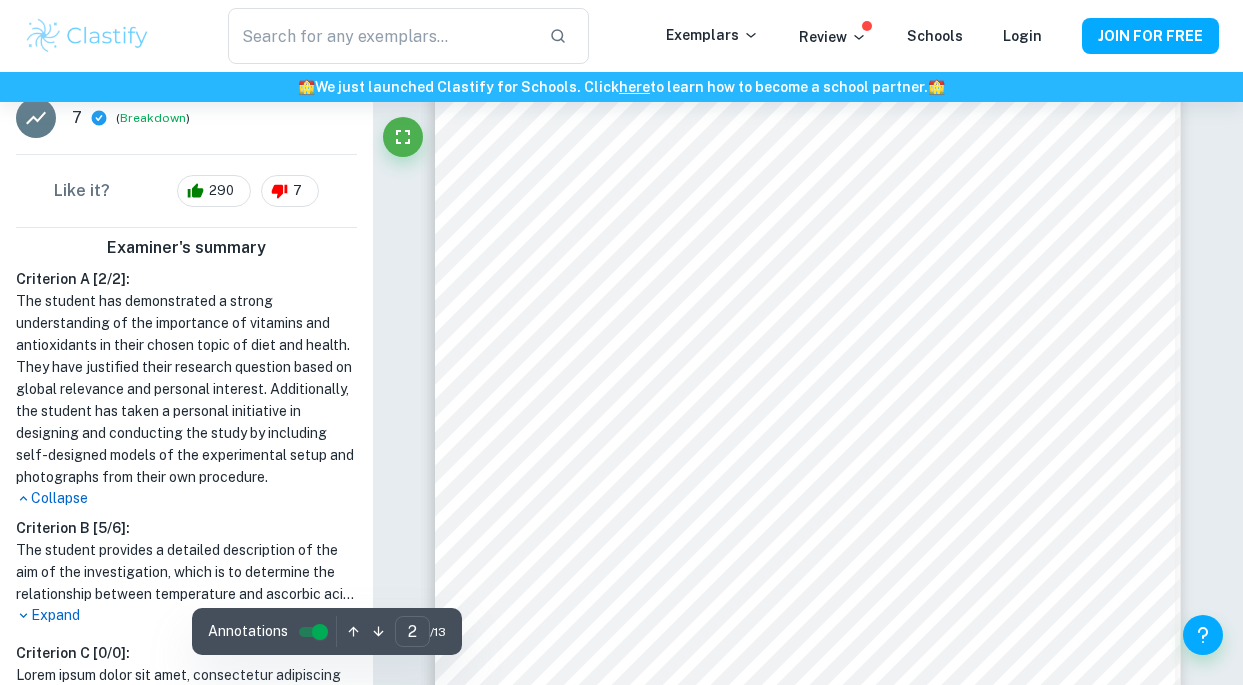 type on "1" 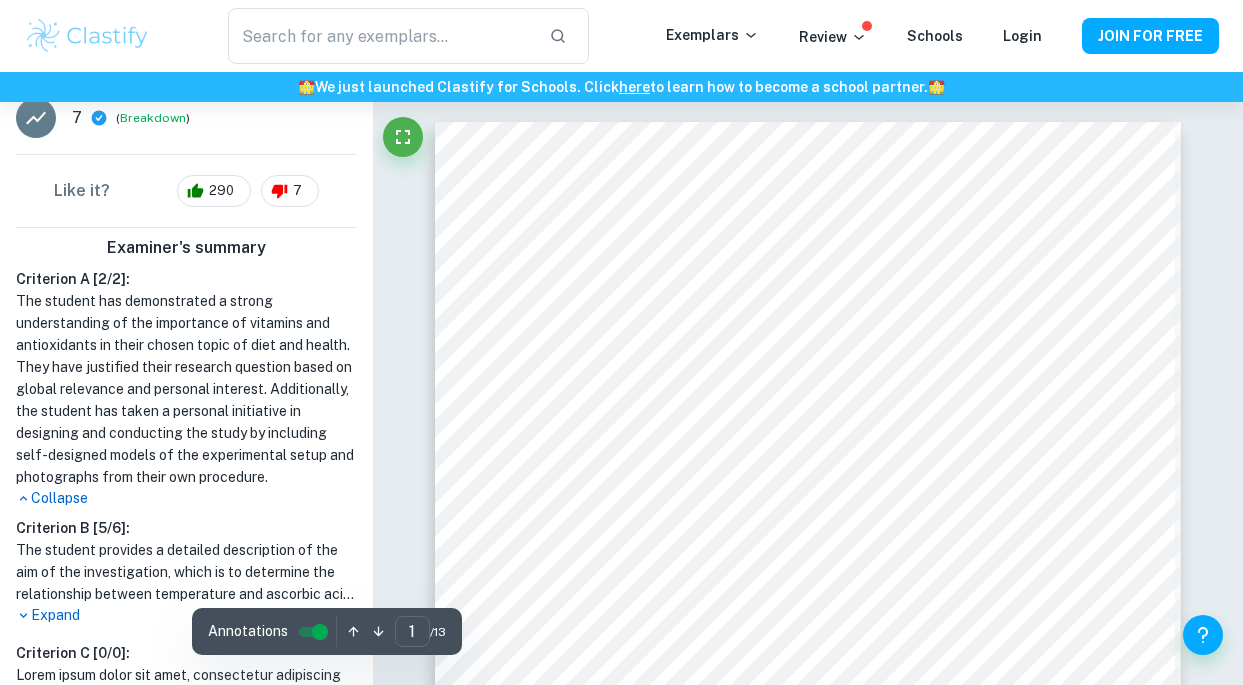 scroll, scrollTop: 0, scrollLeft: 0, axis: both 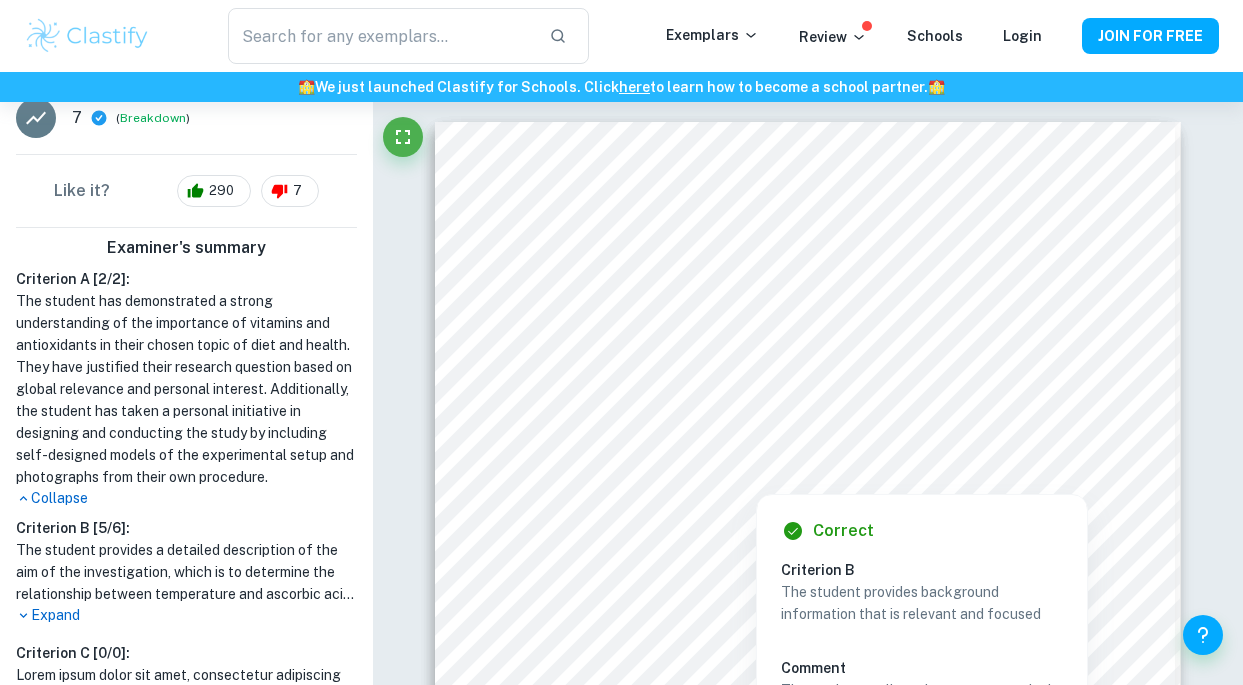 click at bounding box center [911, 411] 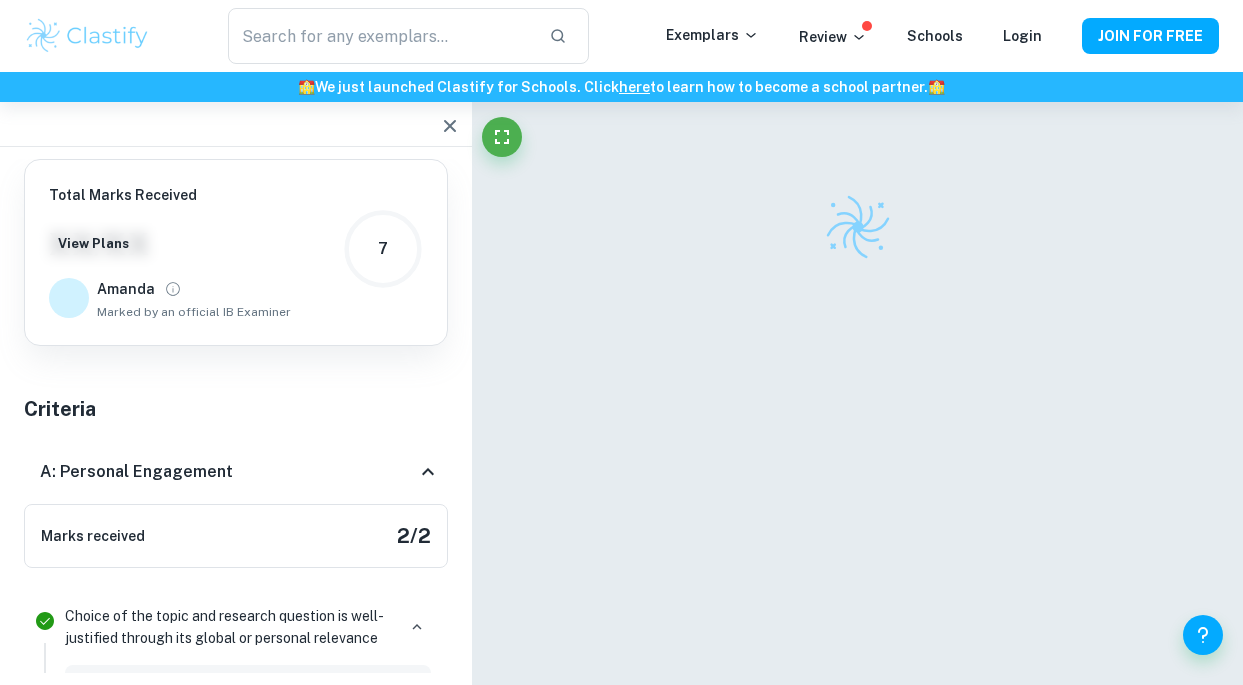 scroll, scrollTop: 0, scrollLeft: 0, axis: both 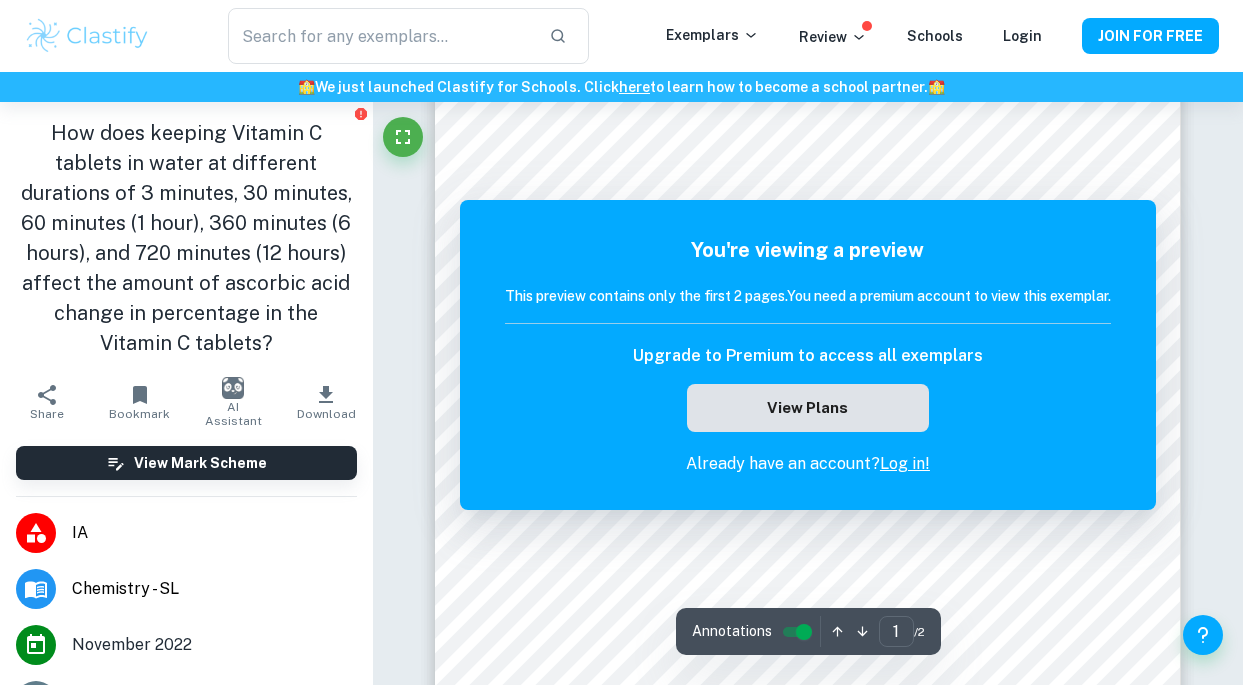 click on "View Plans" at bounding box center (808, 408) 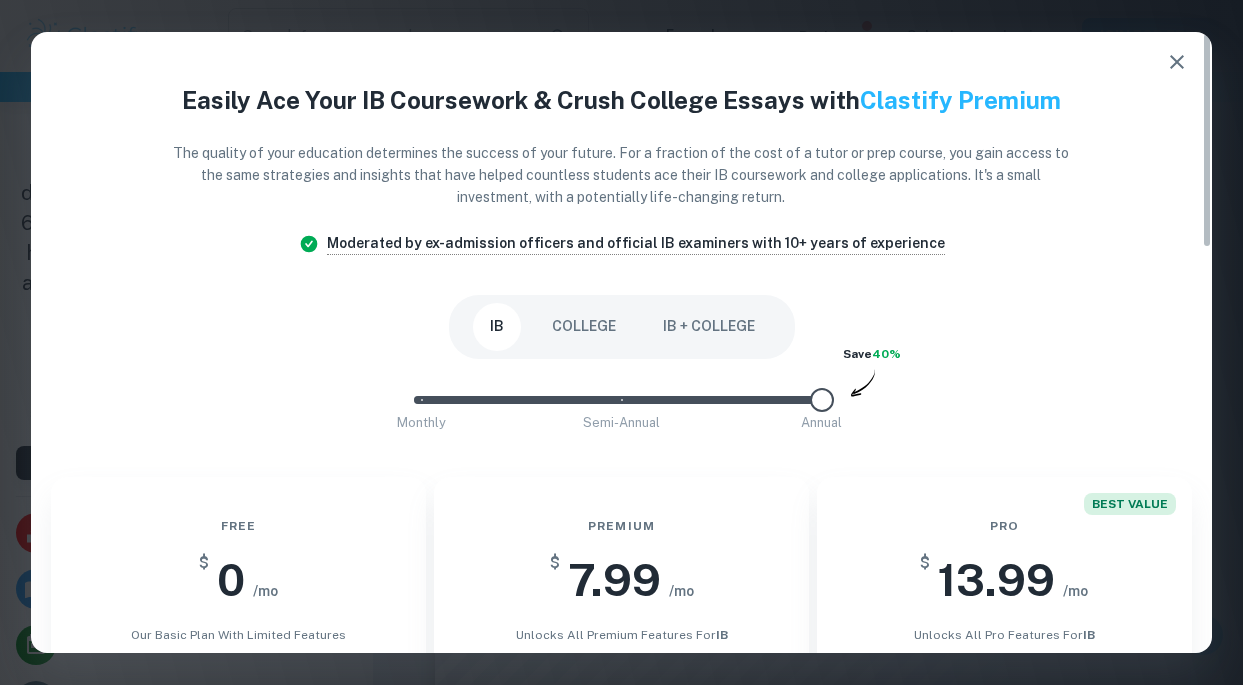 scroll, scrollTop: 0, scrollLeft: 0, axis: both 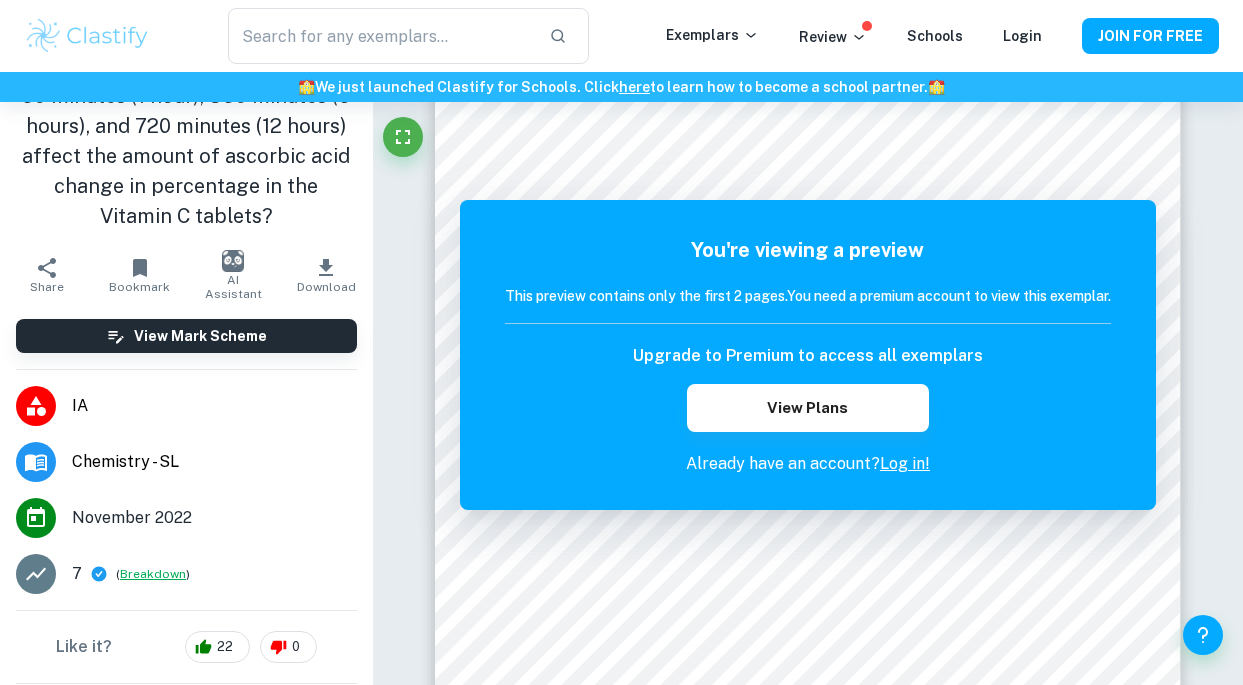 click on "Breakdown" at bounding box center [153, 574] 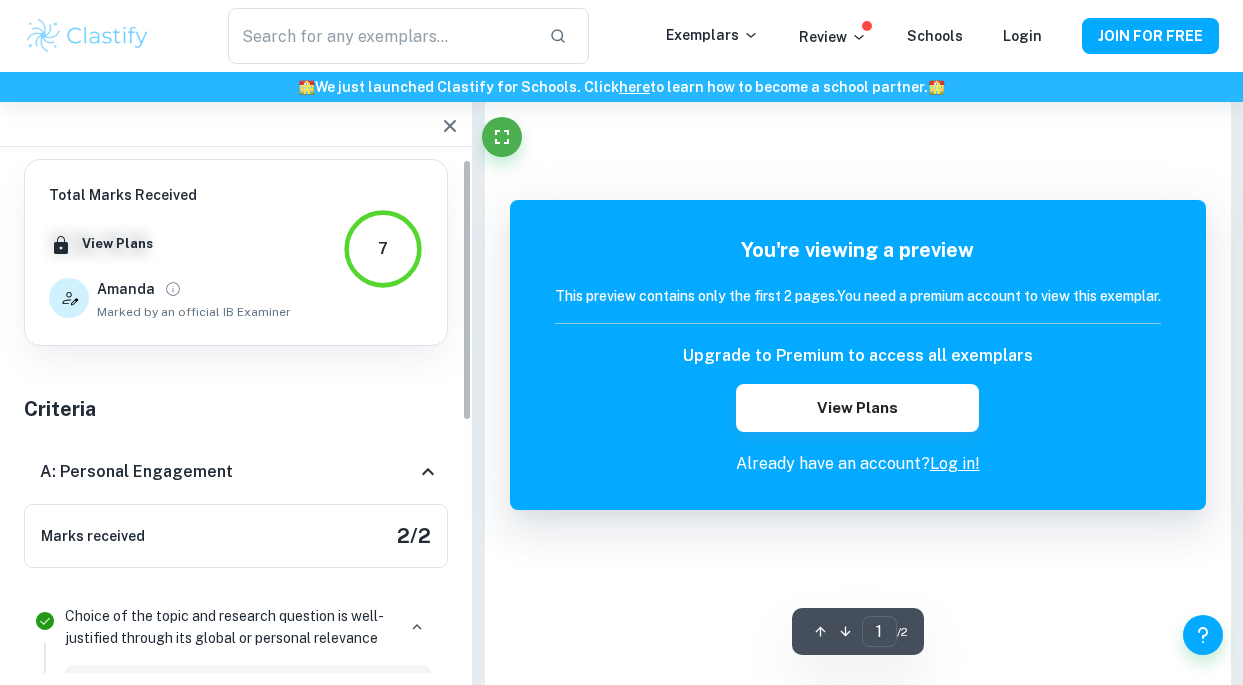 scroll, scrollTop: 0, scrollLeft: 0, axis: both 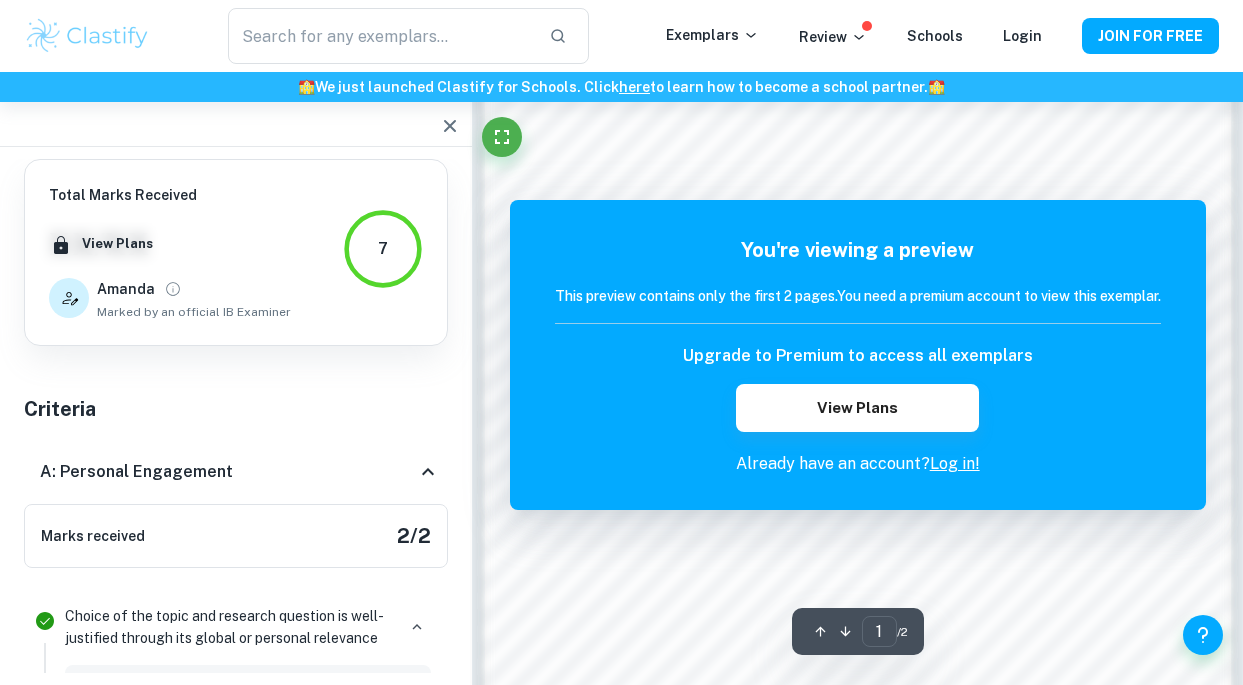 click 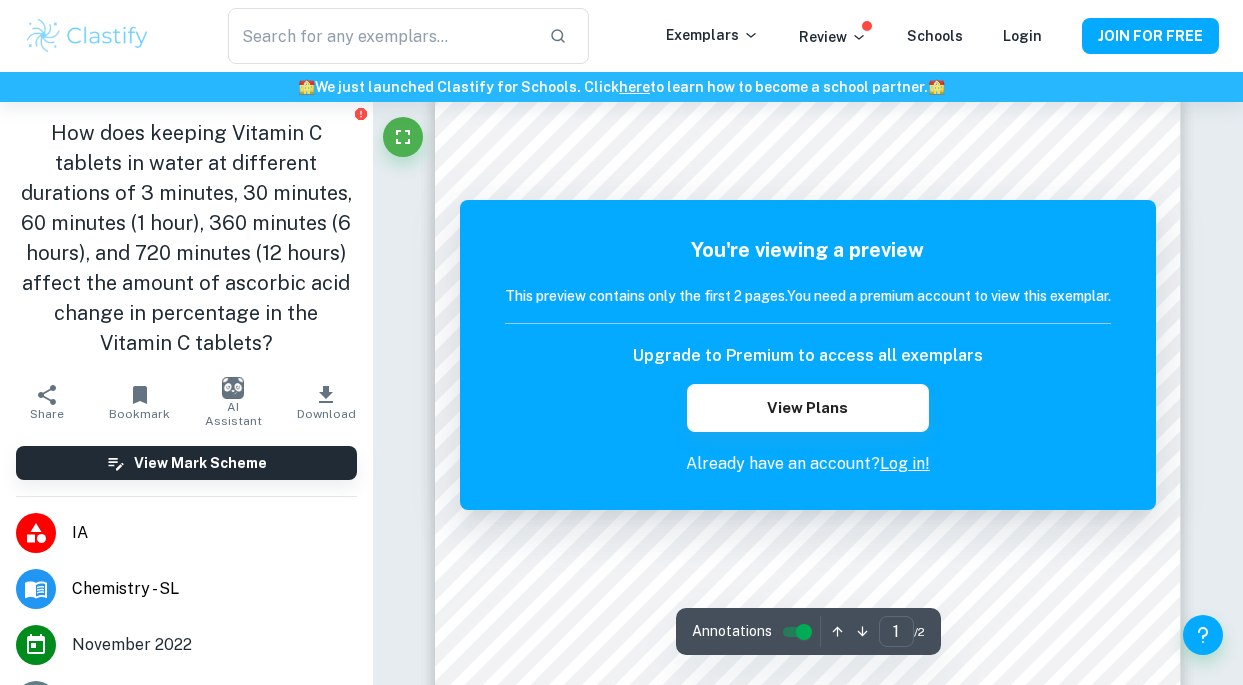 scroll, scrollTop: 39, scrollLeft: 0, axis: vertical 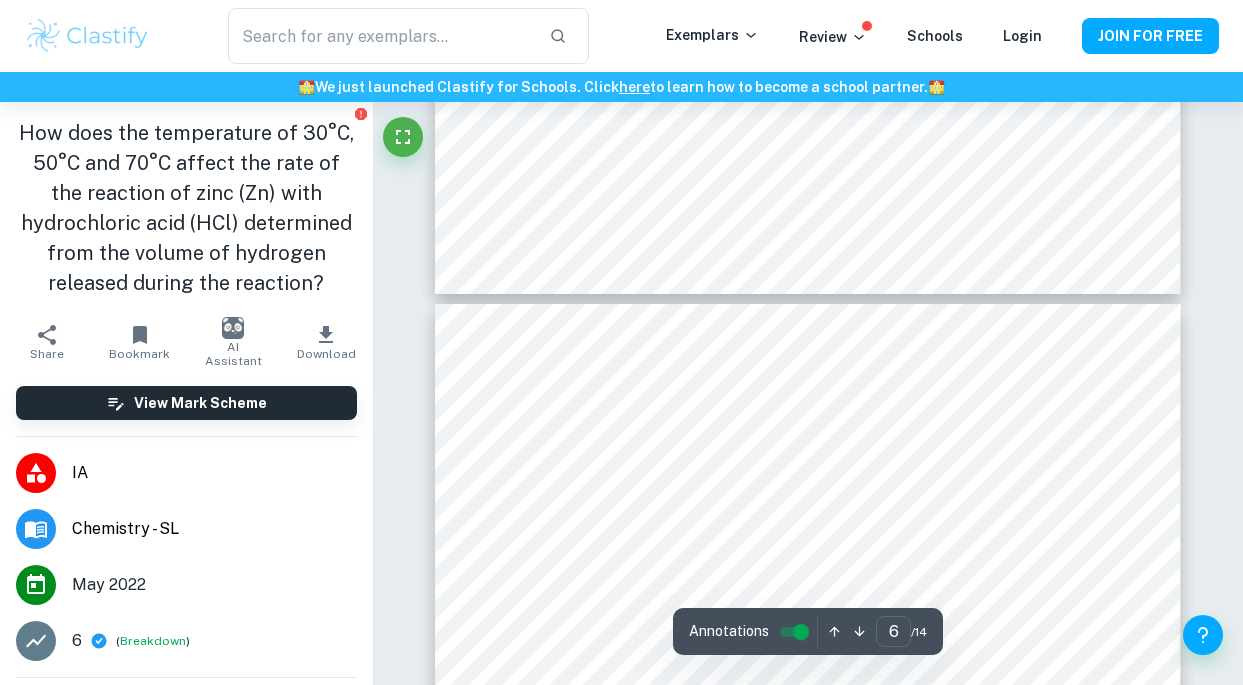 type on "7" 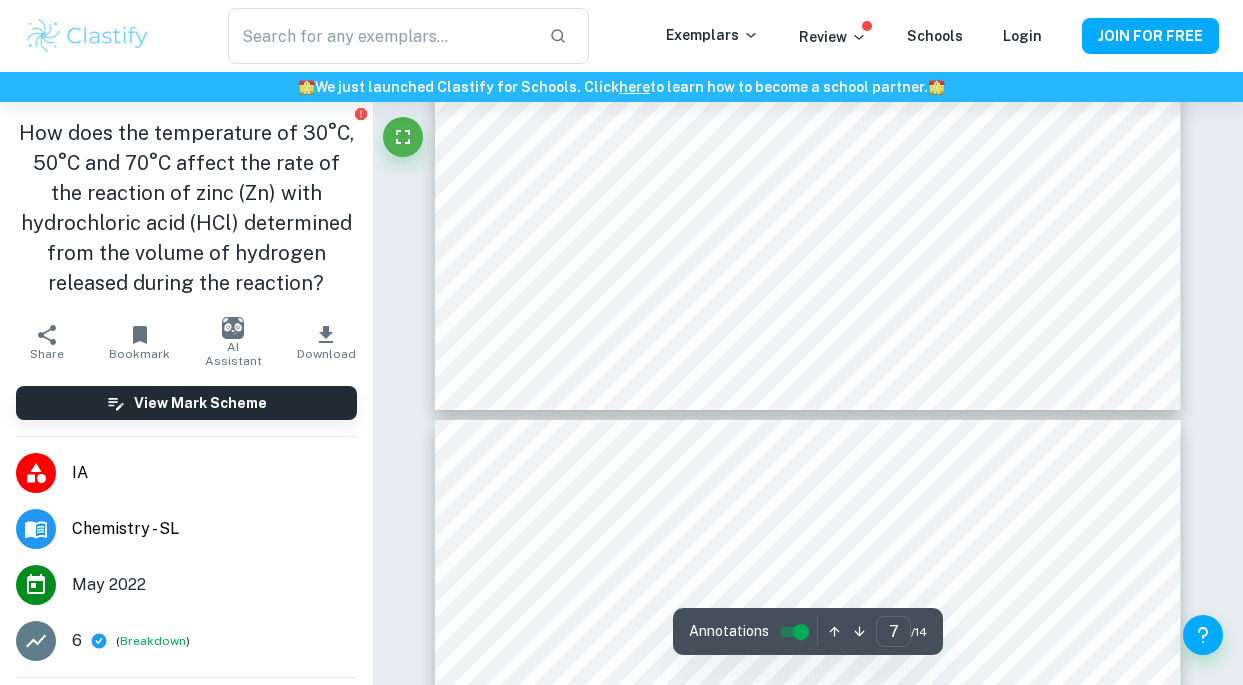 scroll, scrollTop: 7426, scrollLeft: 0, axis: vertical 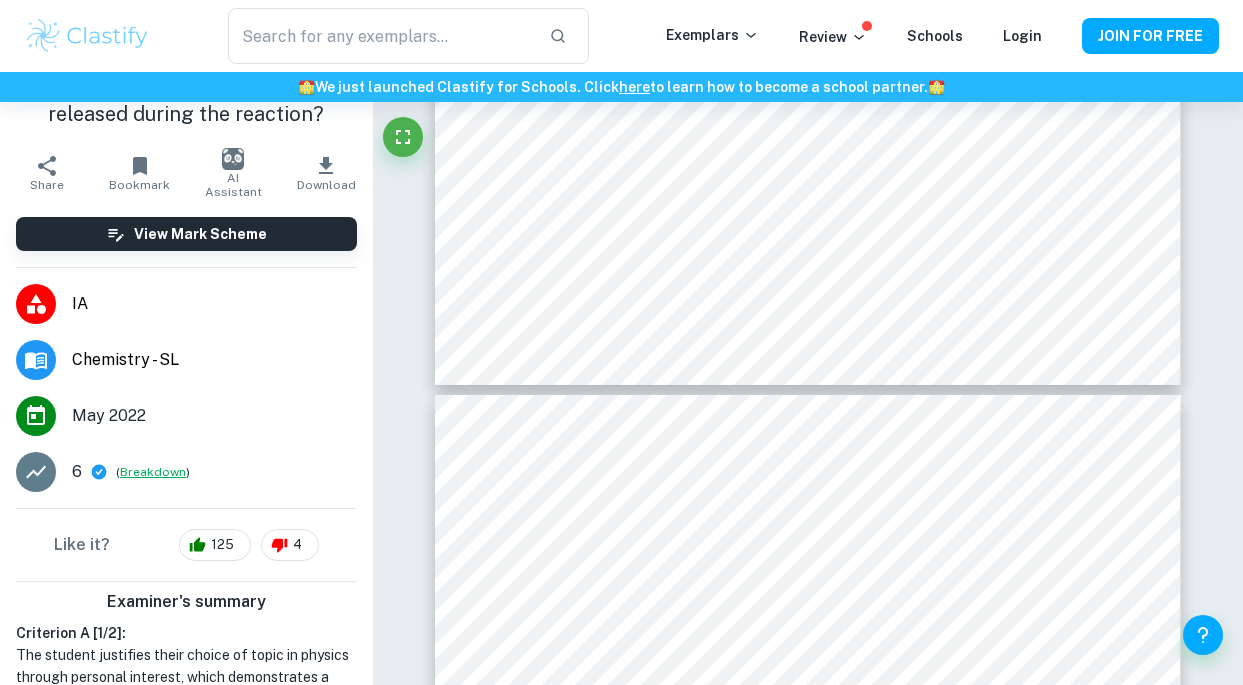 click on "Breakdown" at bounding box center [153, 472] 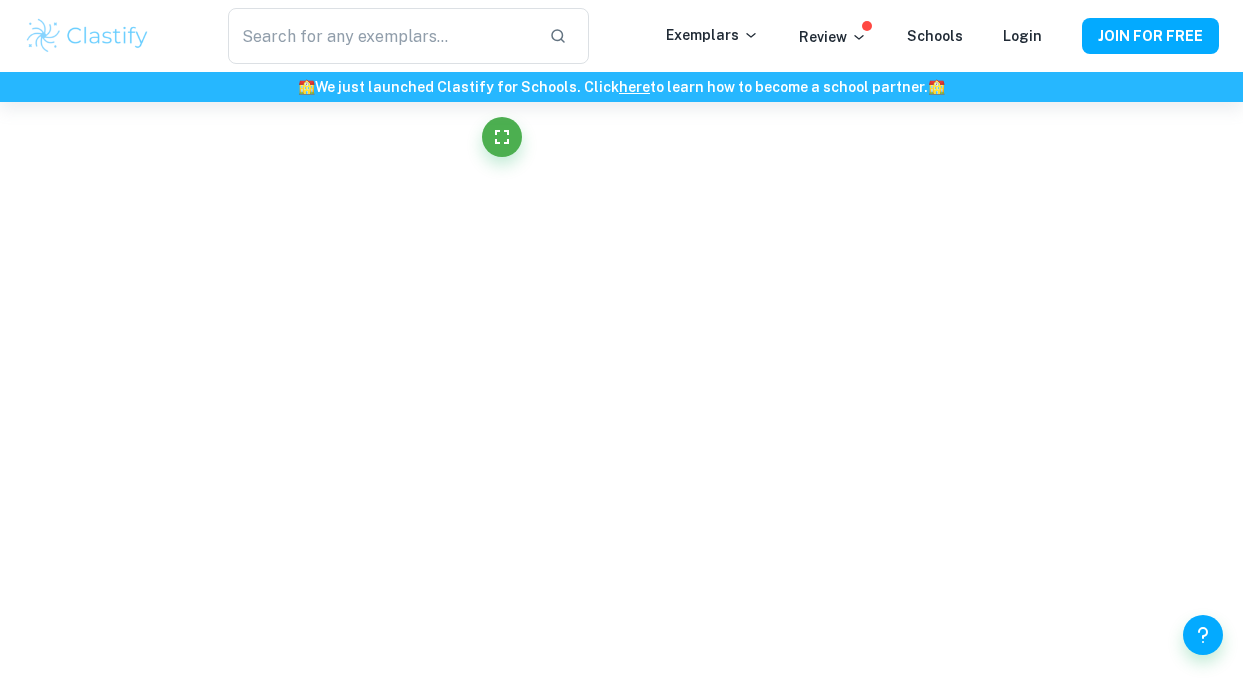 scroll, scrollTop: 0, scrollLeft: 0, axis: both 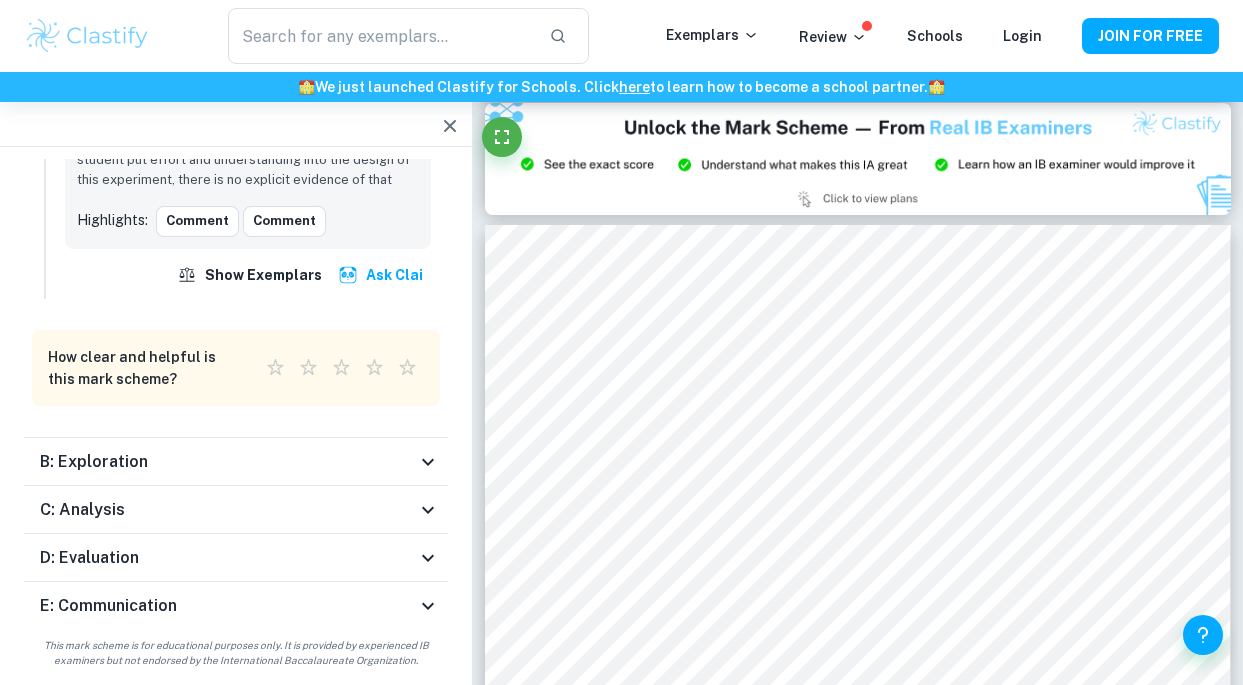 click 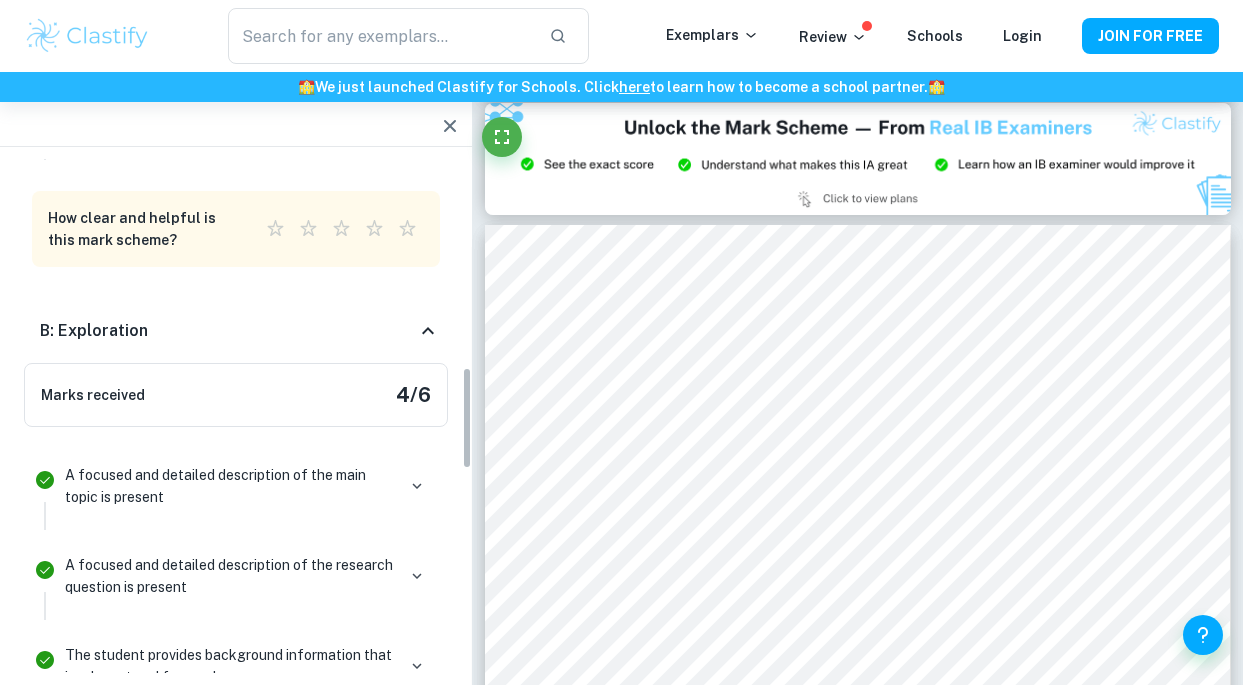 scroll, scrollTop: 1123, scrollLeft: 0, axis: vertical 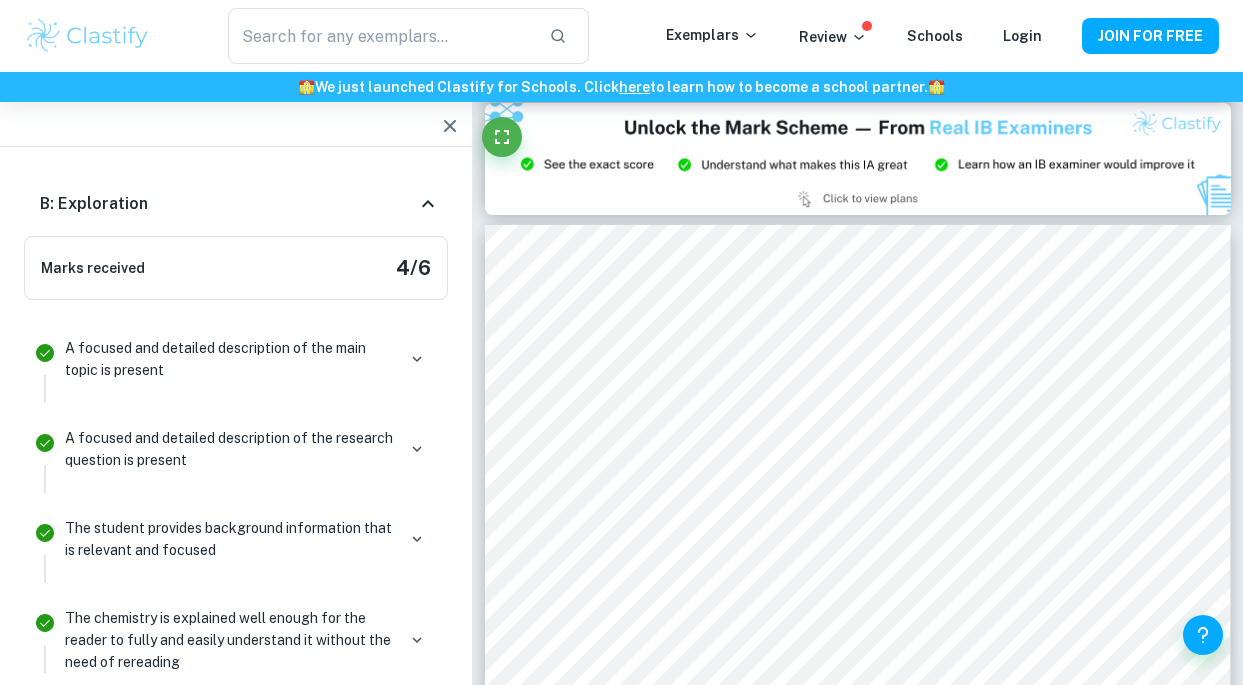 click on "B: Exploration" at bounding box center [236, 204] 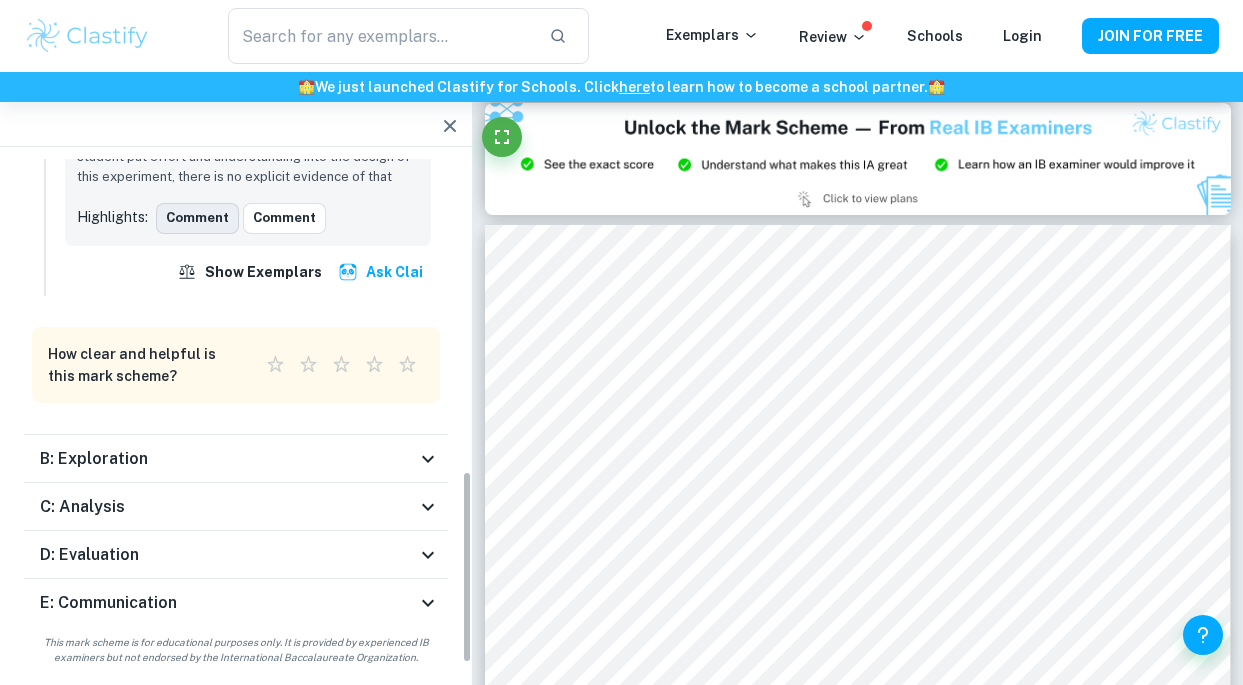 scroll, scrollTop: 857, scrollLeft: 0, axis: vertical 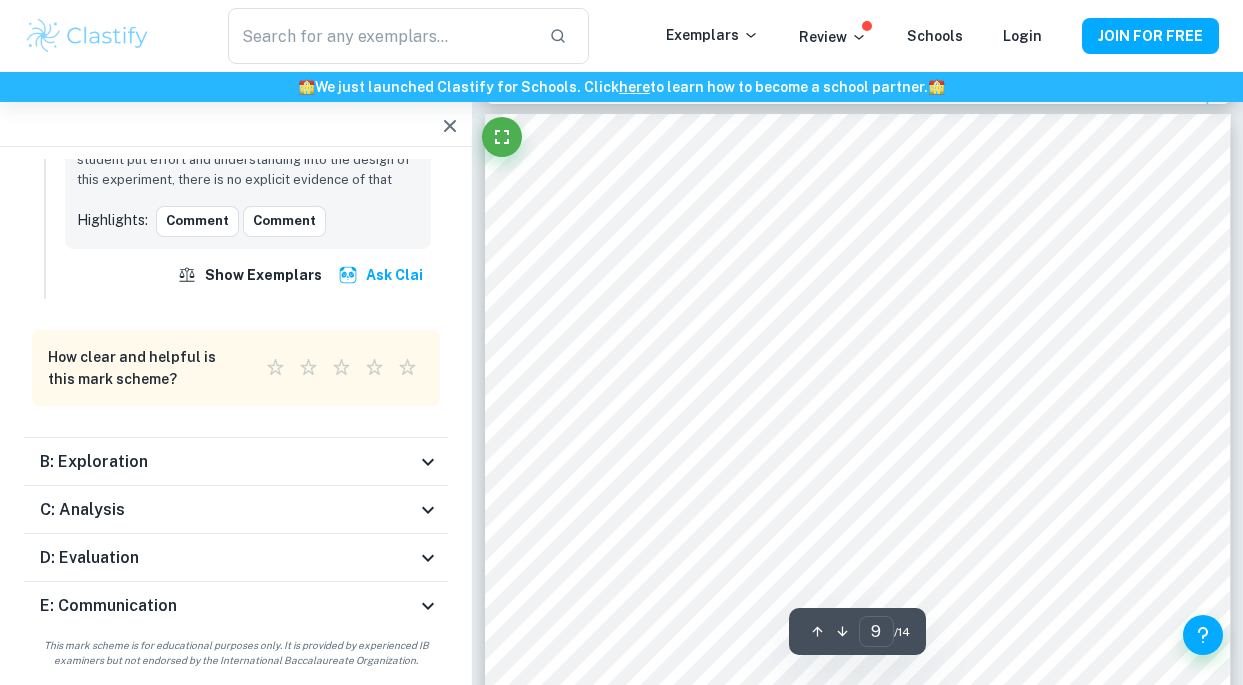 click on "C: Analysis" at bounding box center (82, 510) 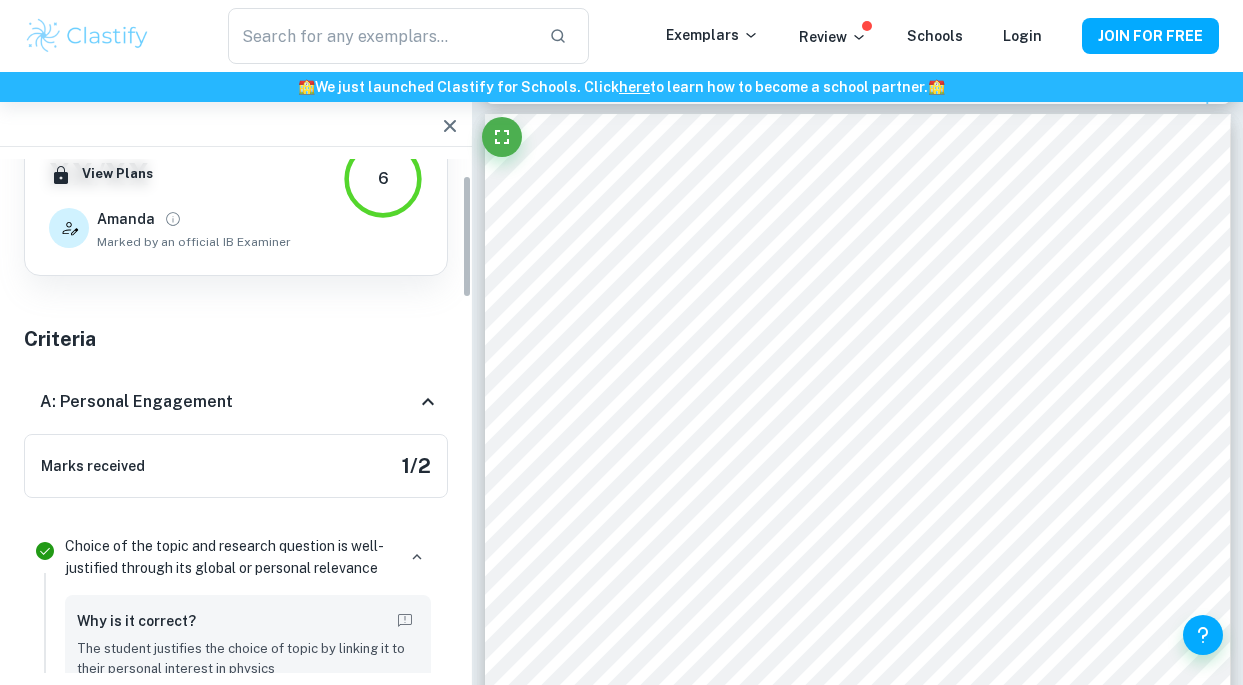 scroll, scrollTop: 68, scrollLeft: 0, axis: vertical 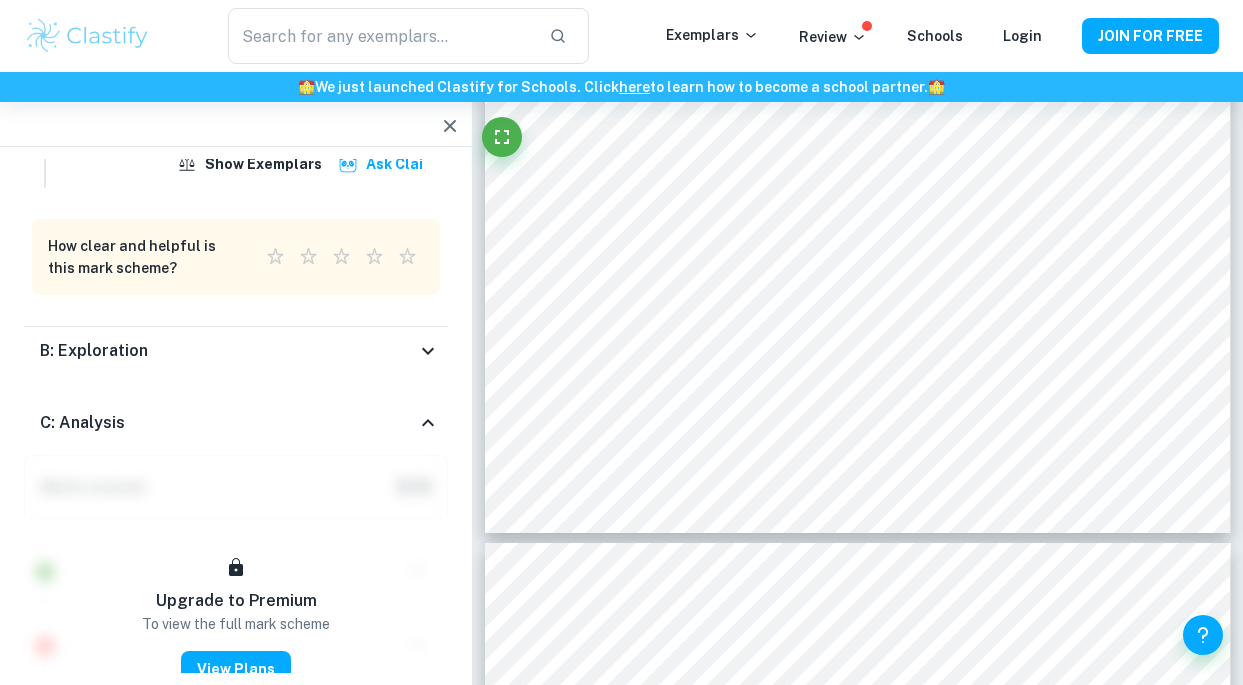 click on "B: Exploration" at bounding box center [236, 351] 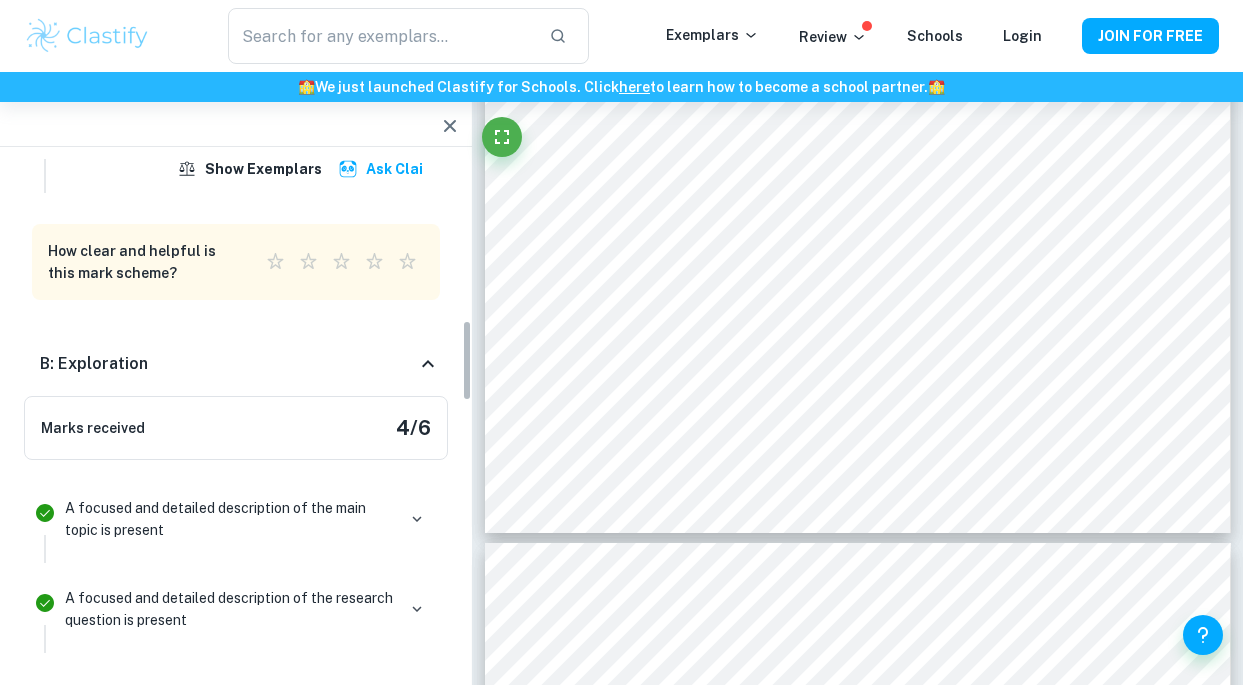 scroll, scrollTop: 1027, scrollLeft: 0, axis: vertical 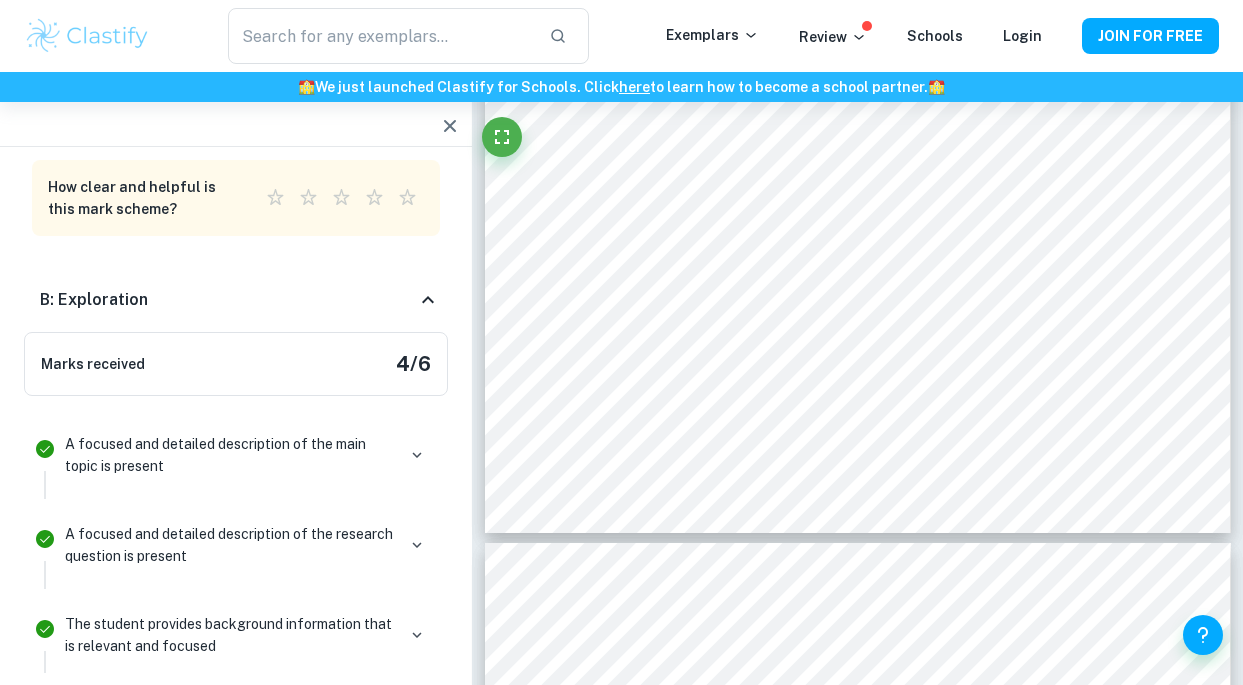 click on "B: Exploration" at bounding box center [228, 300] 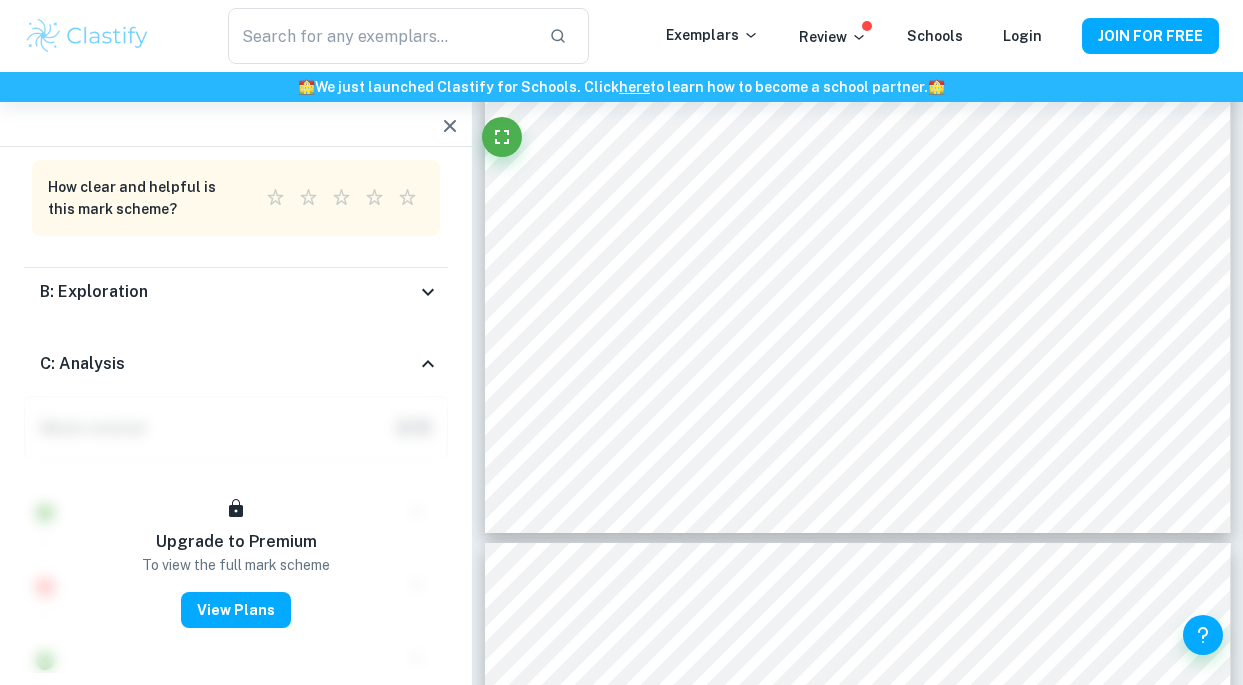 click on "B: Exploration" at bounding box center (236, 292) 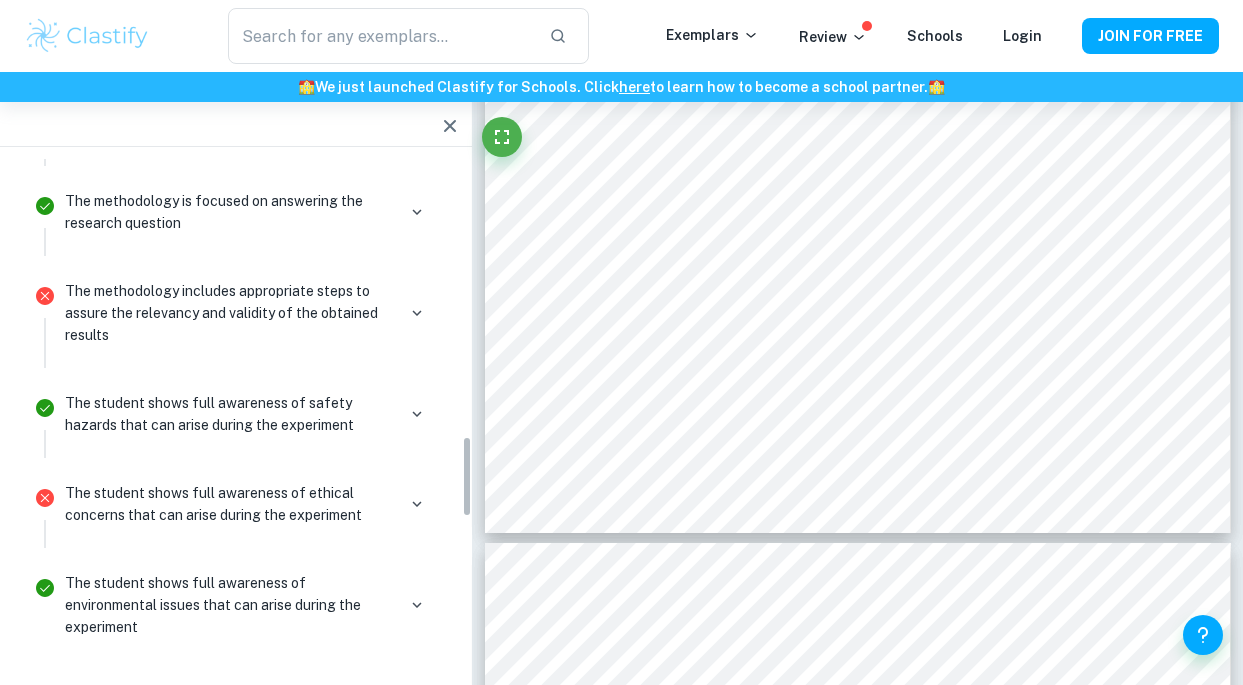 scroll, scrollTop: 1753, scrollLeft: 0, axis: vertical 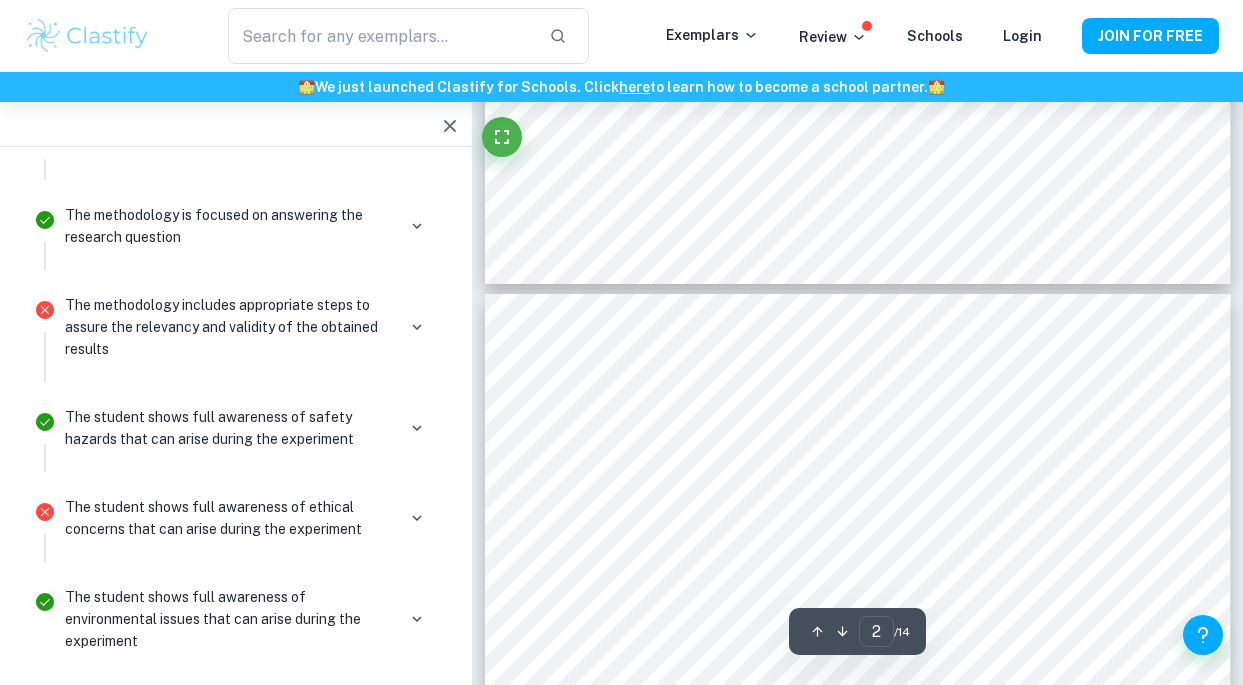 type on "1" 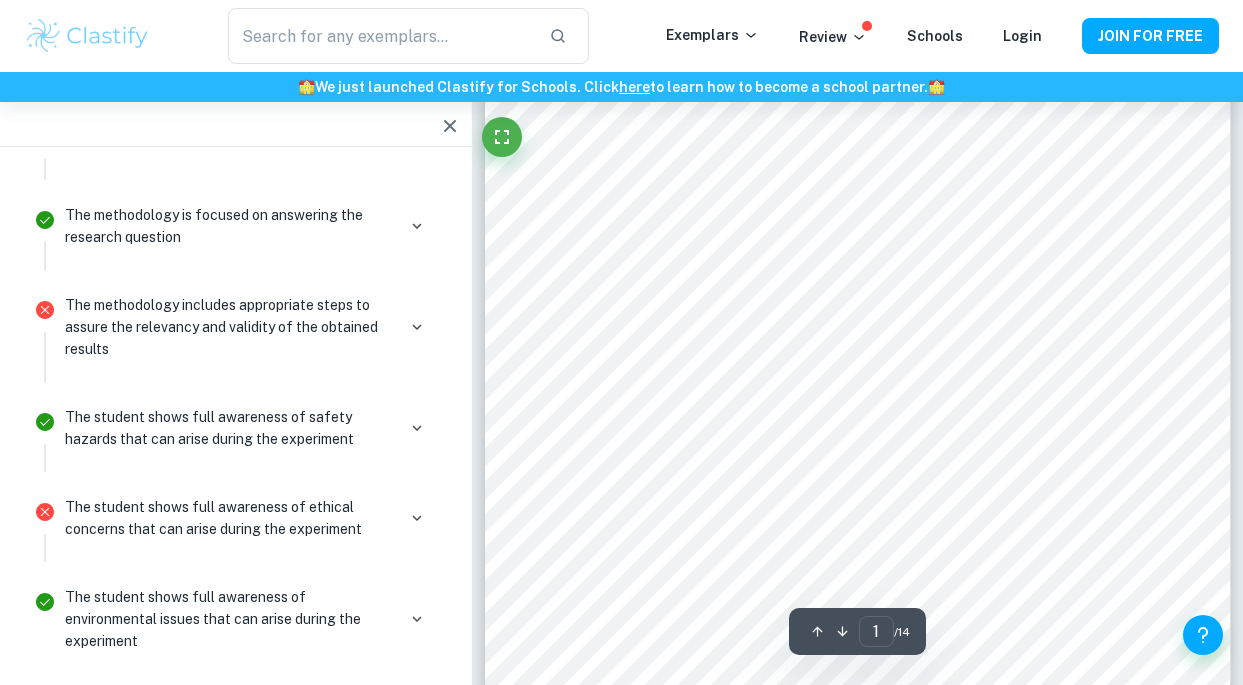 scroll, scrollTop: 304, scrollLeft: 0, axis: vertical 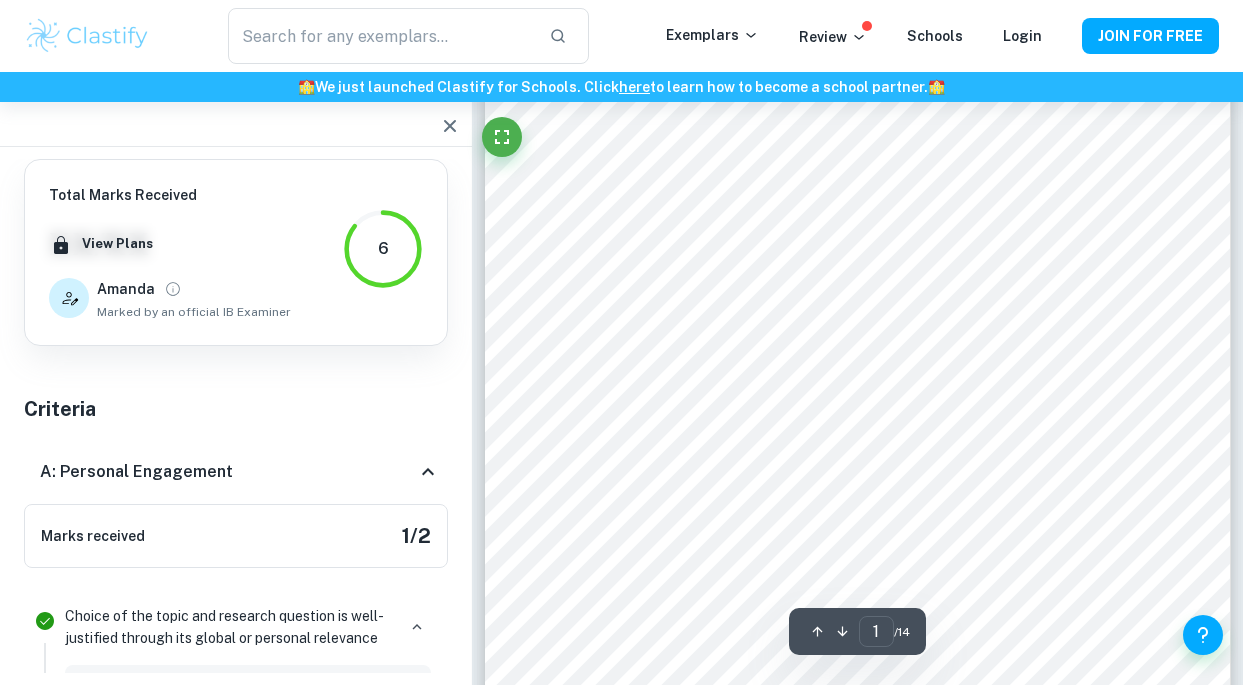 click at bounding box center (450, 126) 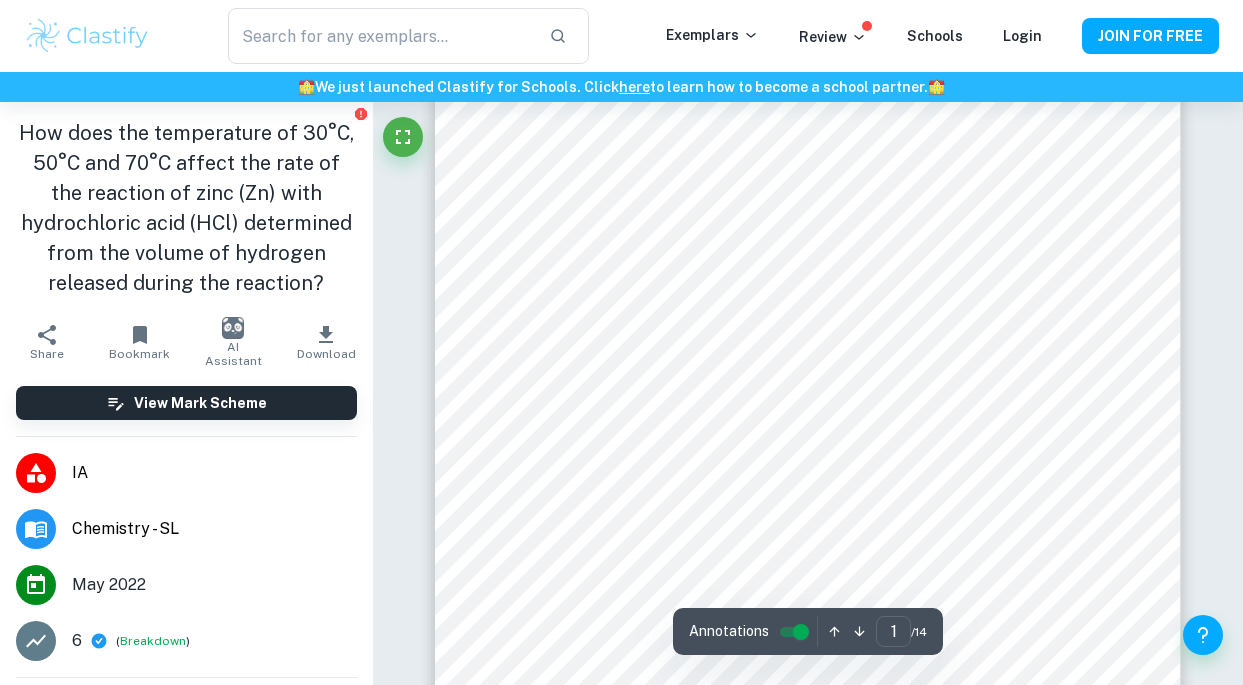 scroll, scrollTop: 134, scrollLeft: 0, axis: vertical 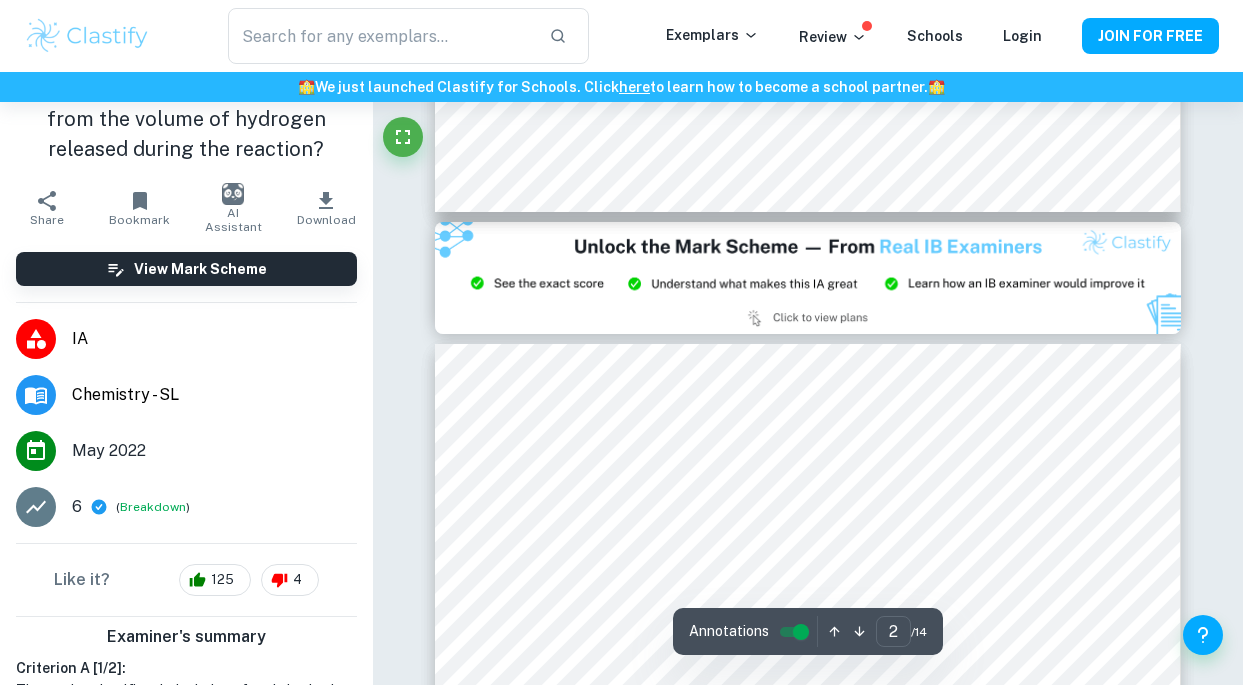 type on "3" 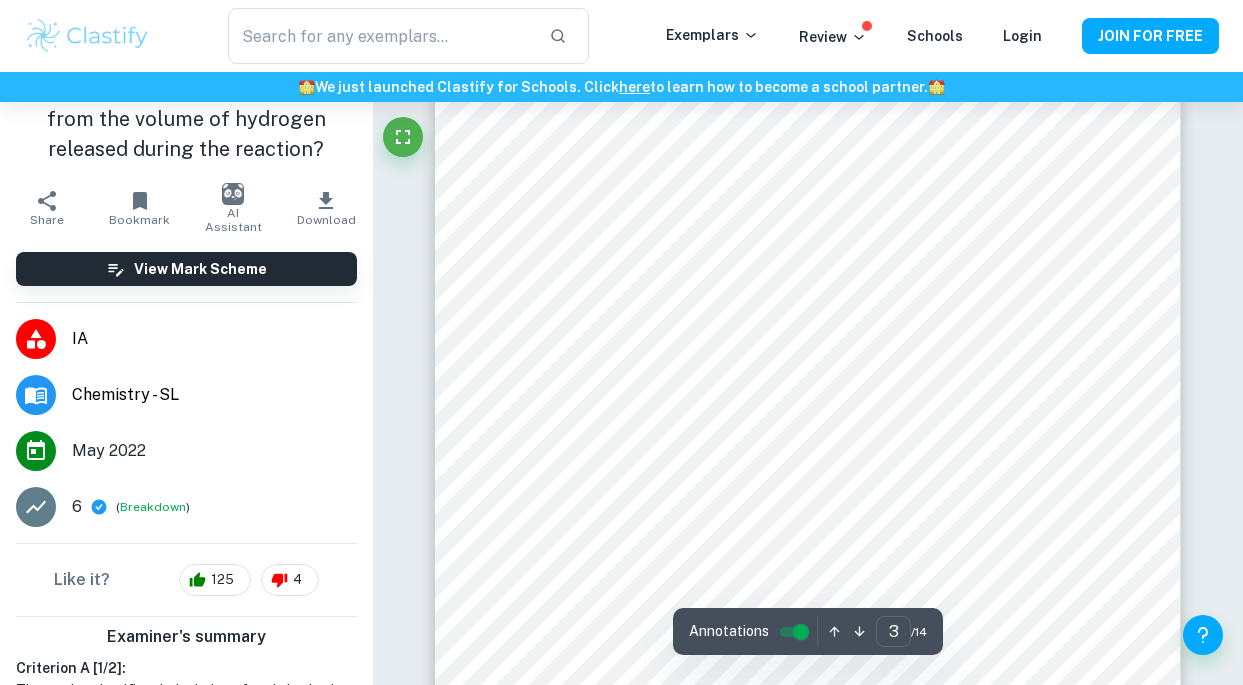 scroll, scrollTop: 2414, scrollLeft: 0, axis: vertical 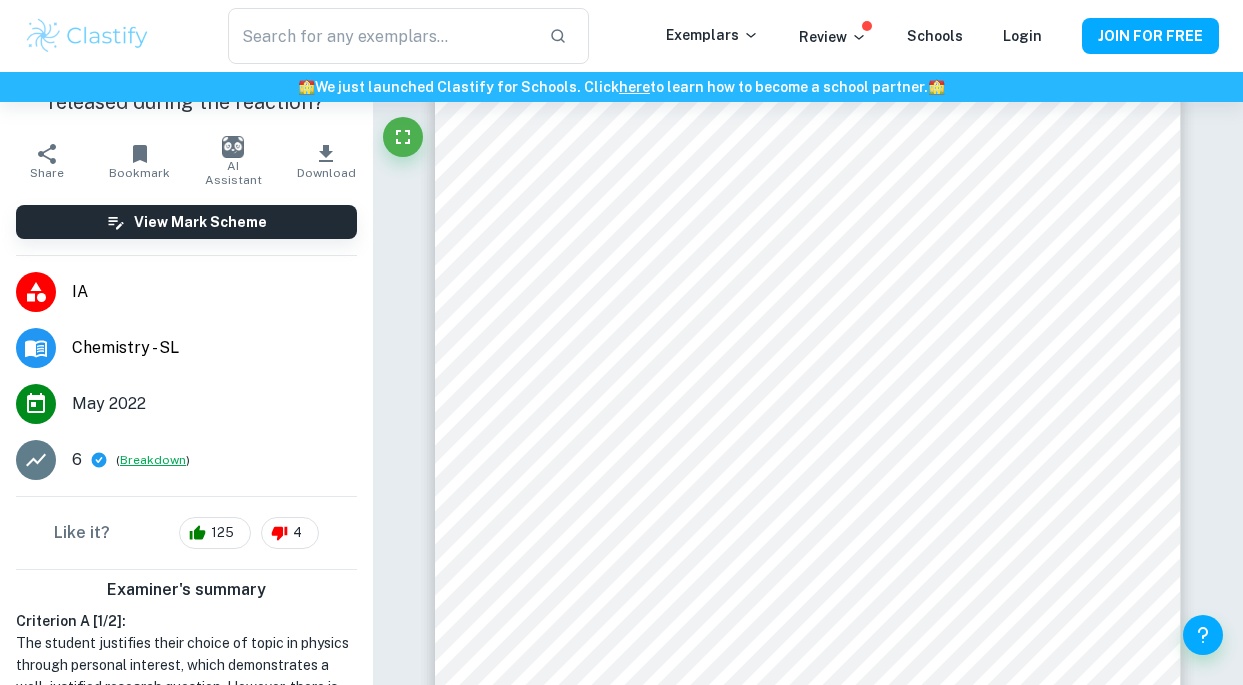 click on "Breakdown" at bounding box center (153, 460) 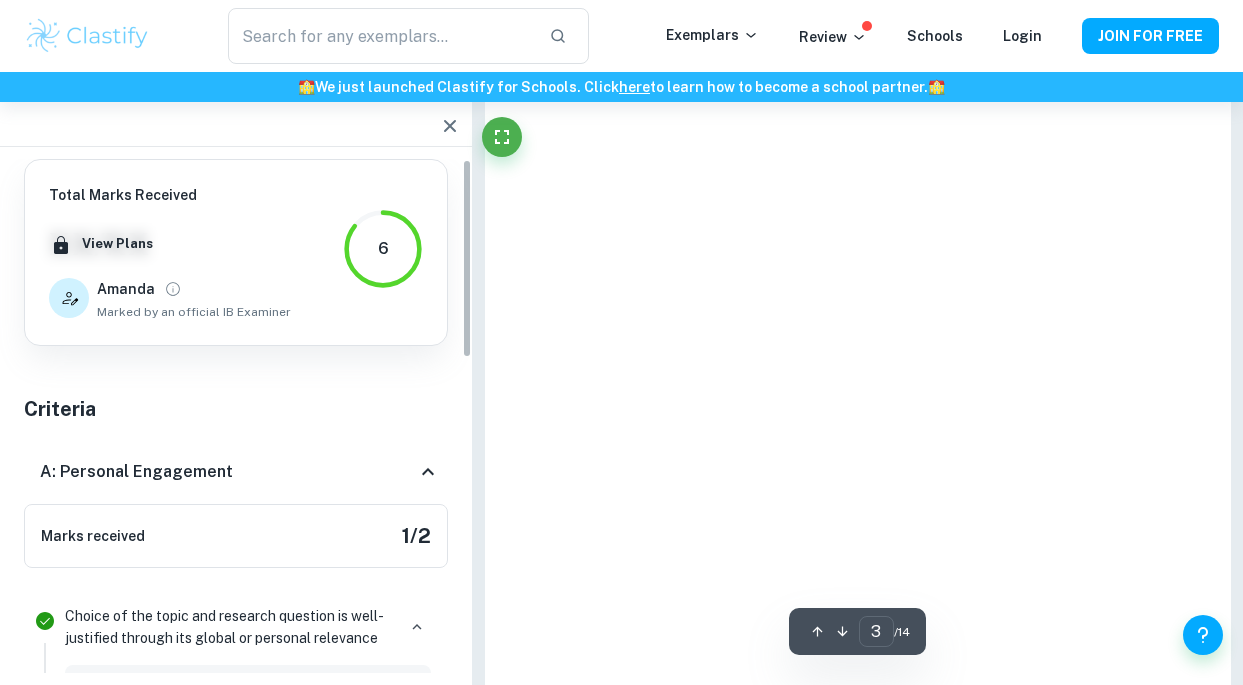 scroll, scrollTop: 0, scrollLeft: 0, axis: both 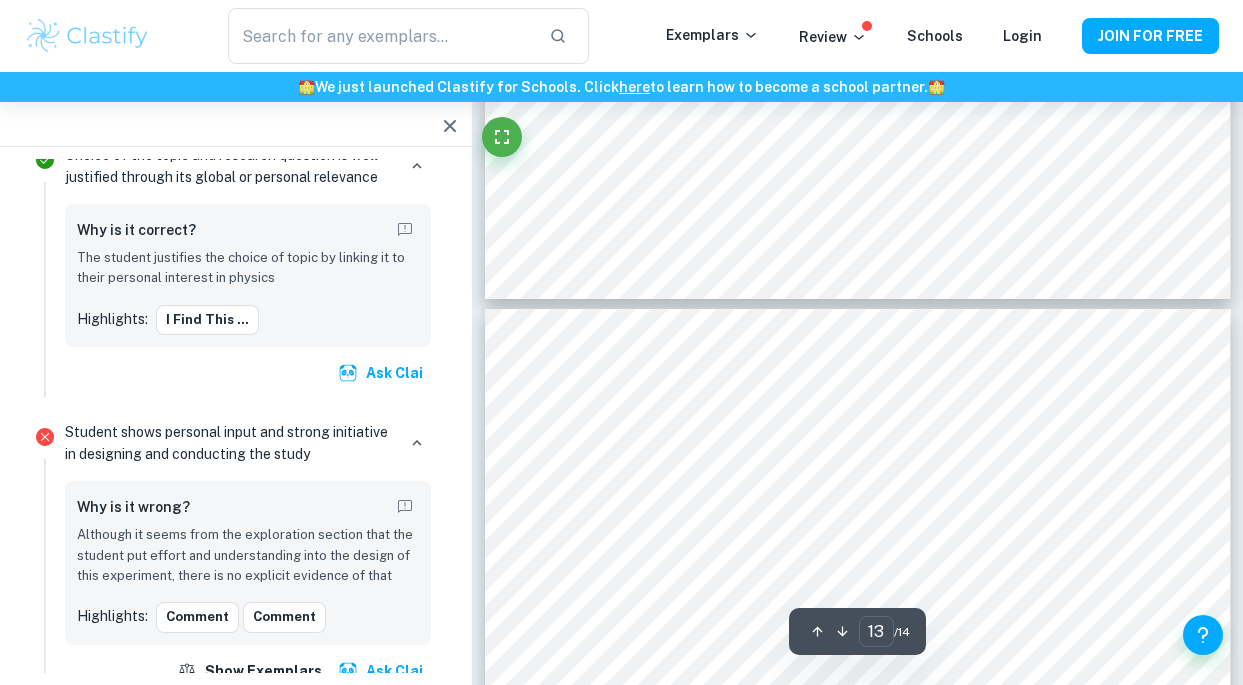 type on "14" 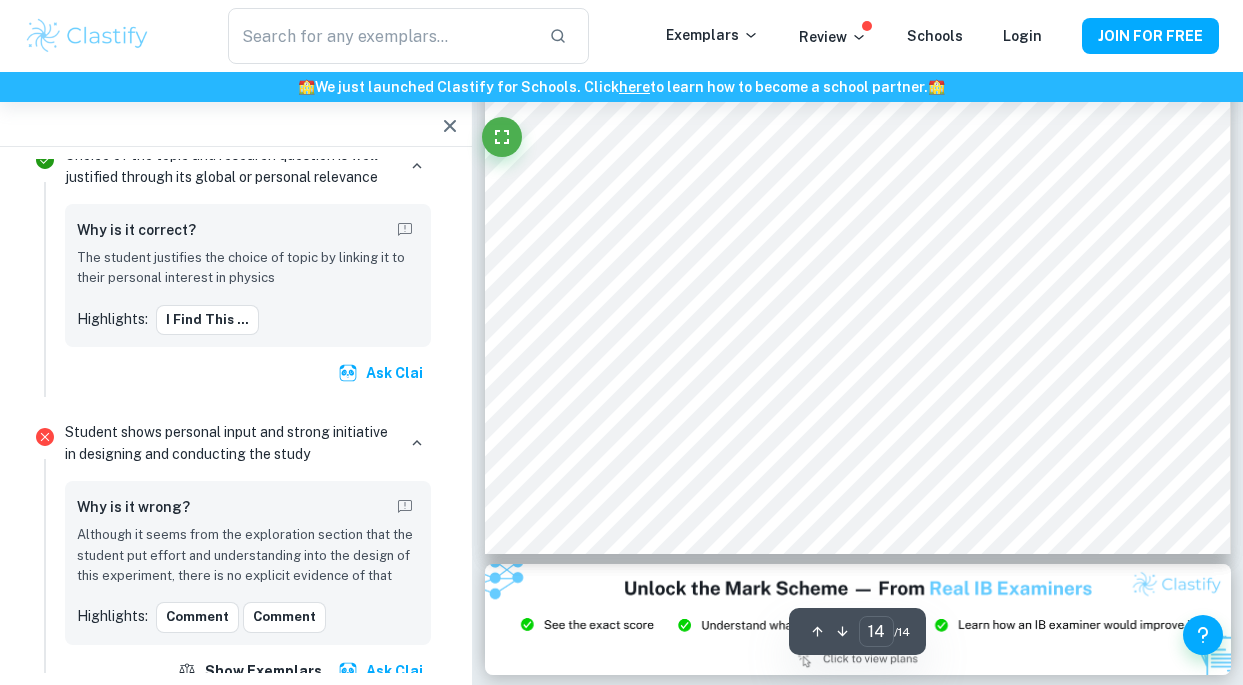 scroll, scrollTop: 14834, scrollLeft: 0, axis: vertical 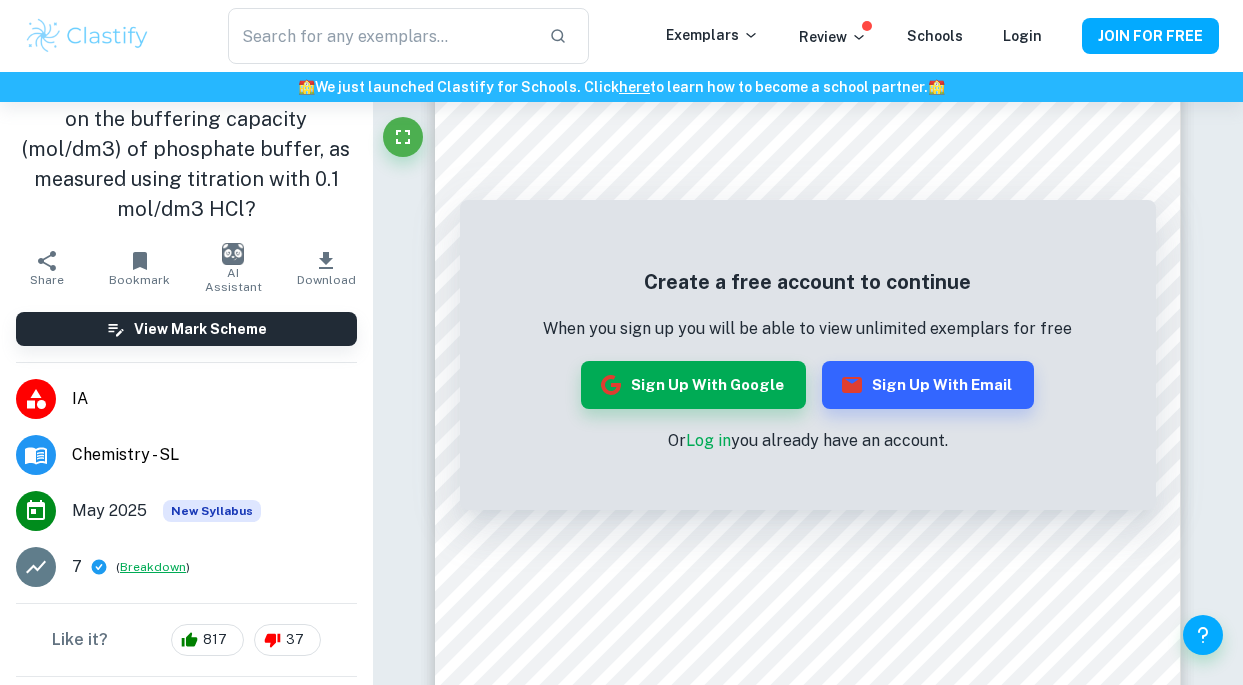 click on "Breakdown" at bounding box center (153, 567) 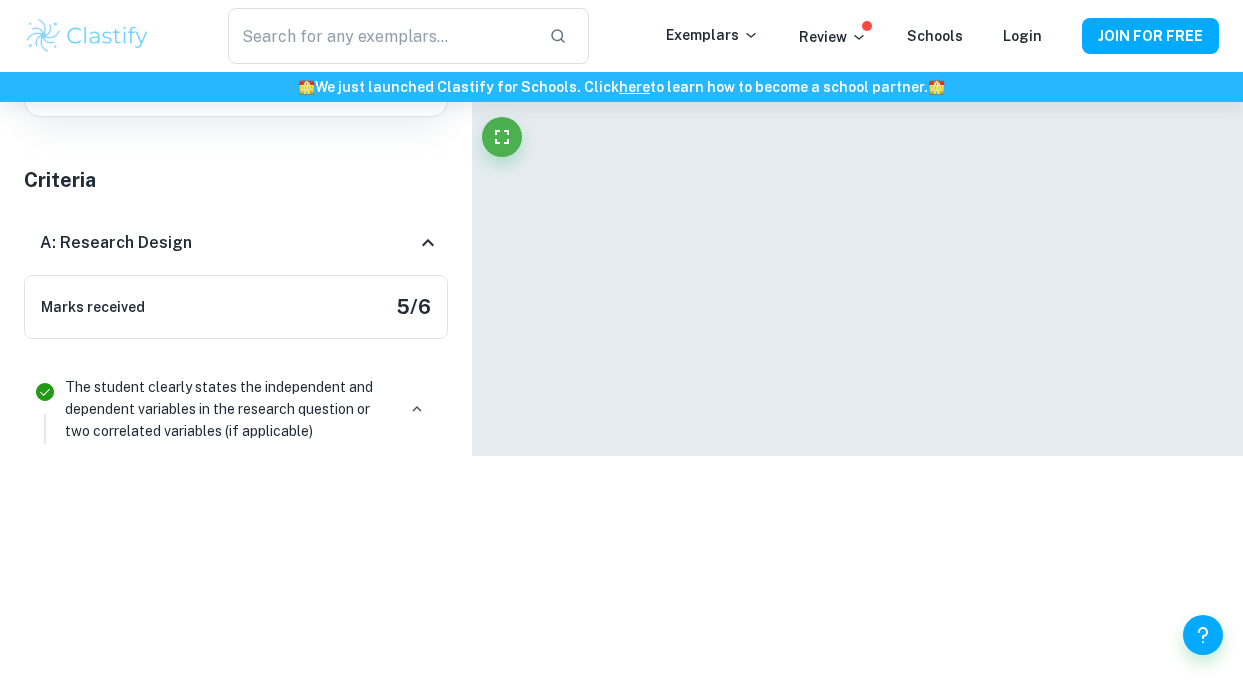 scroll, scrollTop: 0, scrollLeft: 0, axis: both 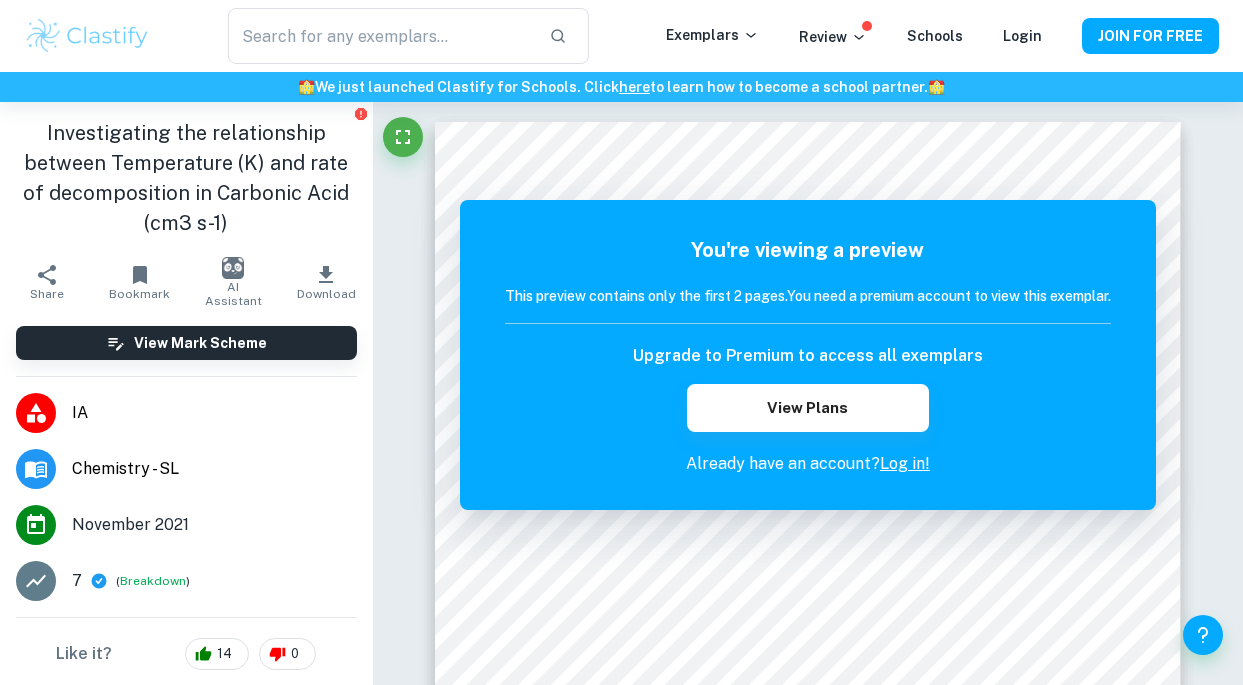 click on "View Plans" at bounding box center [808, 408] 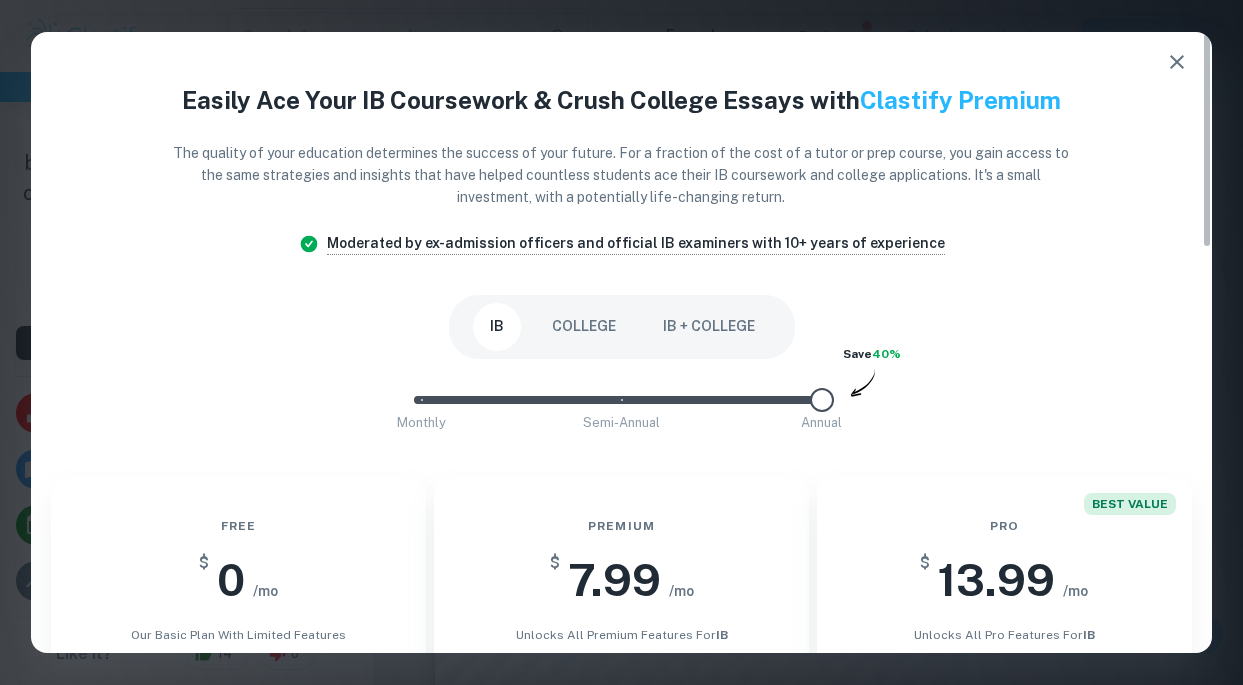 click 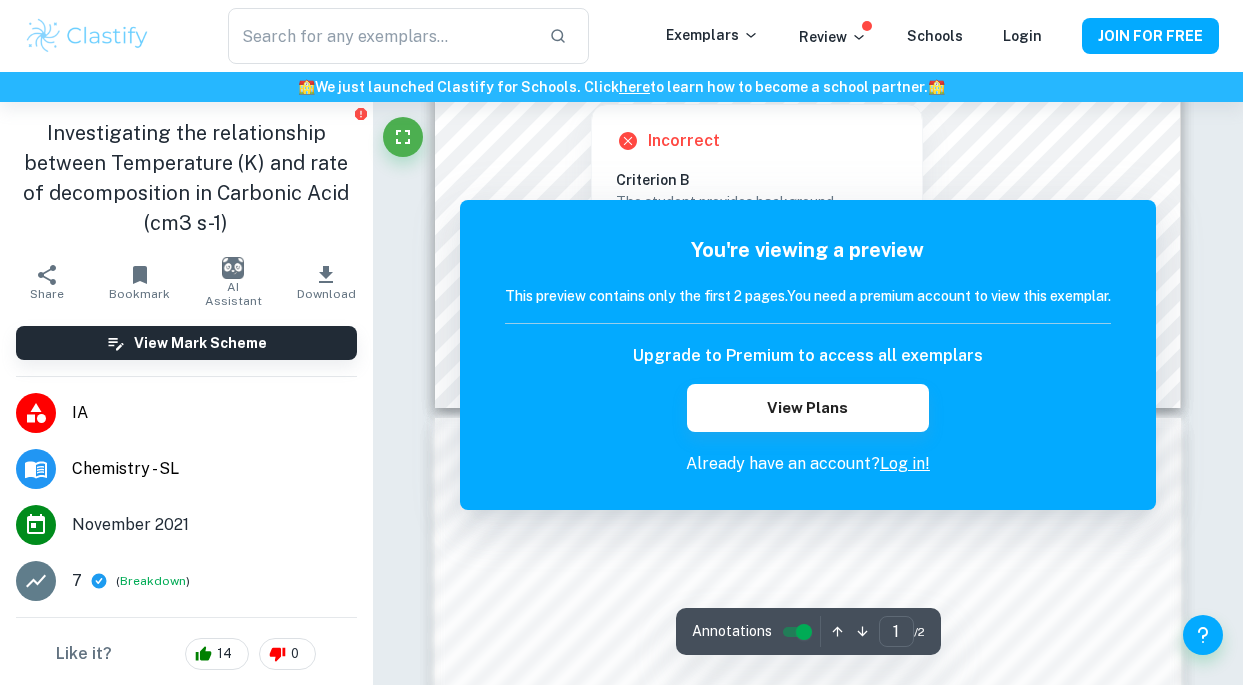 scroll, scrollTop: 683, scrollLeft: 0, axis: vertical 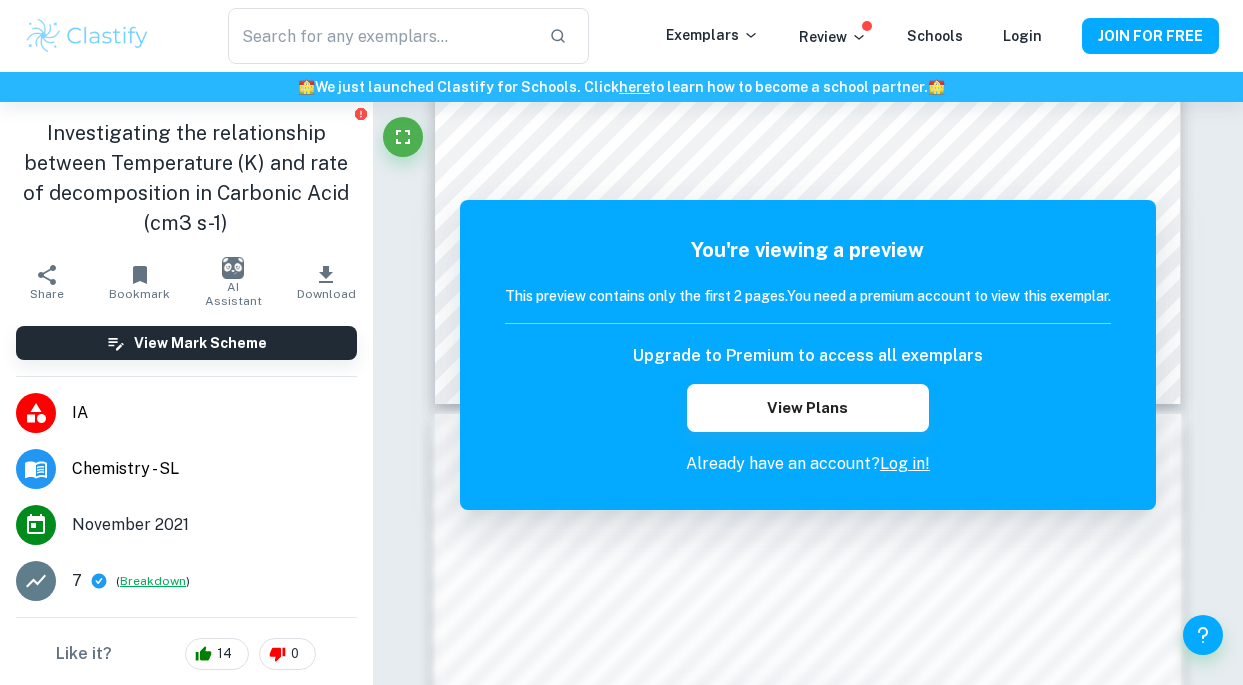 click on "Breakdown" at bounding box center [153, 581] 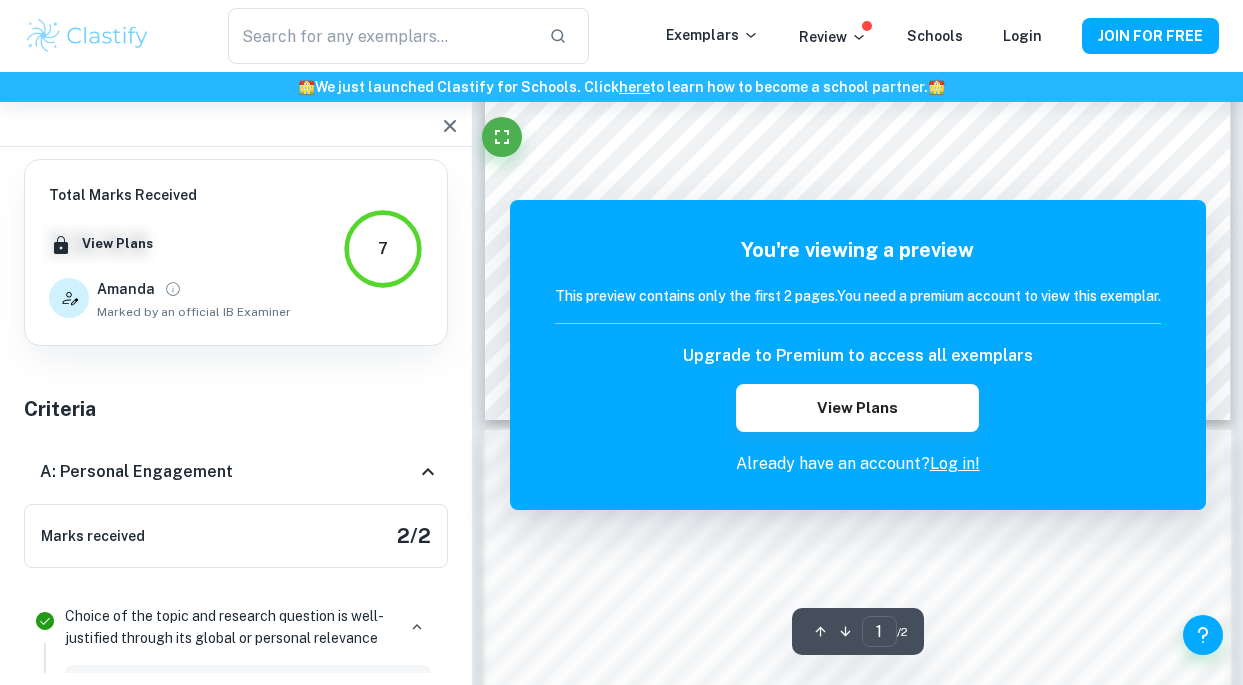 scroll, scrollTop: 661, scrollLeft: 0, axis: vertical 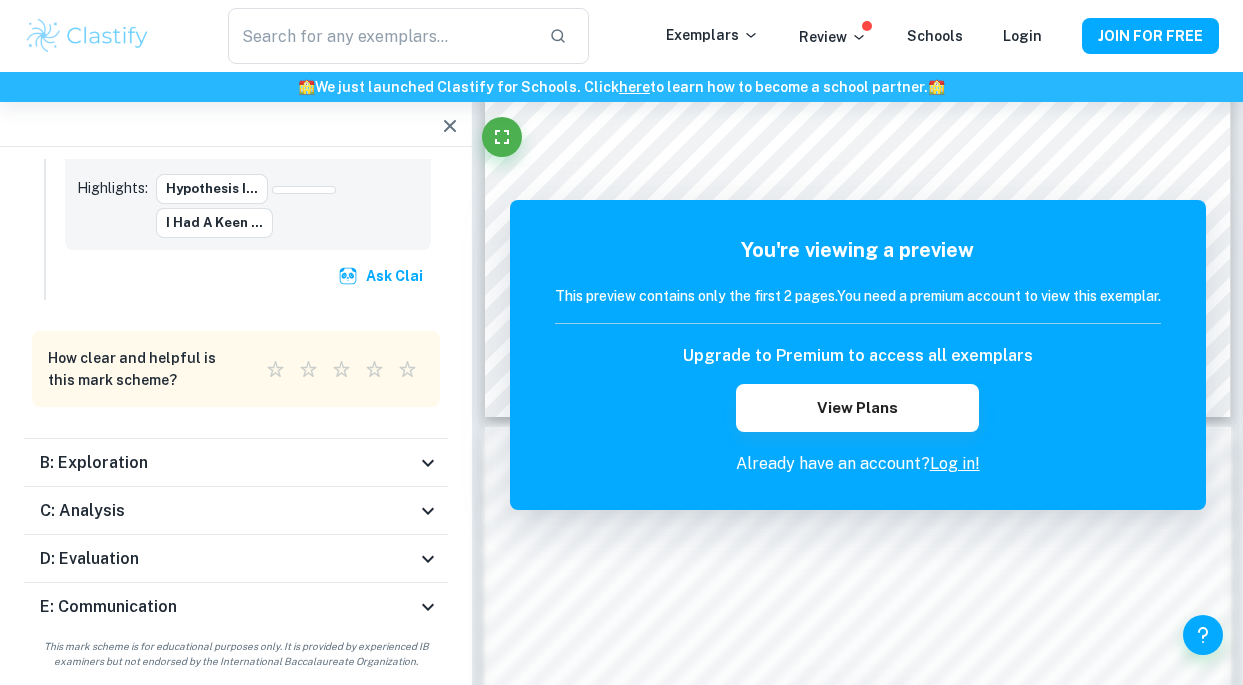 click on "B: Exploration" at bounding box center (94, 463) 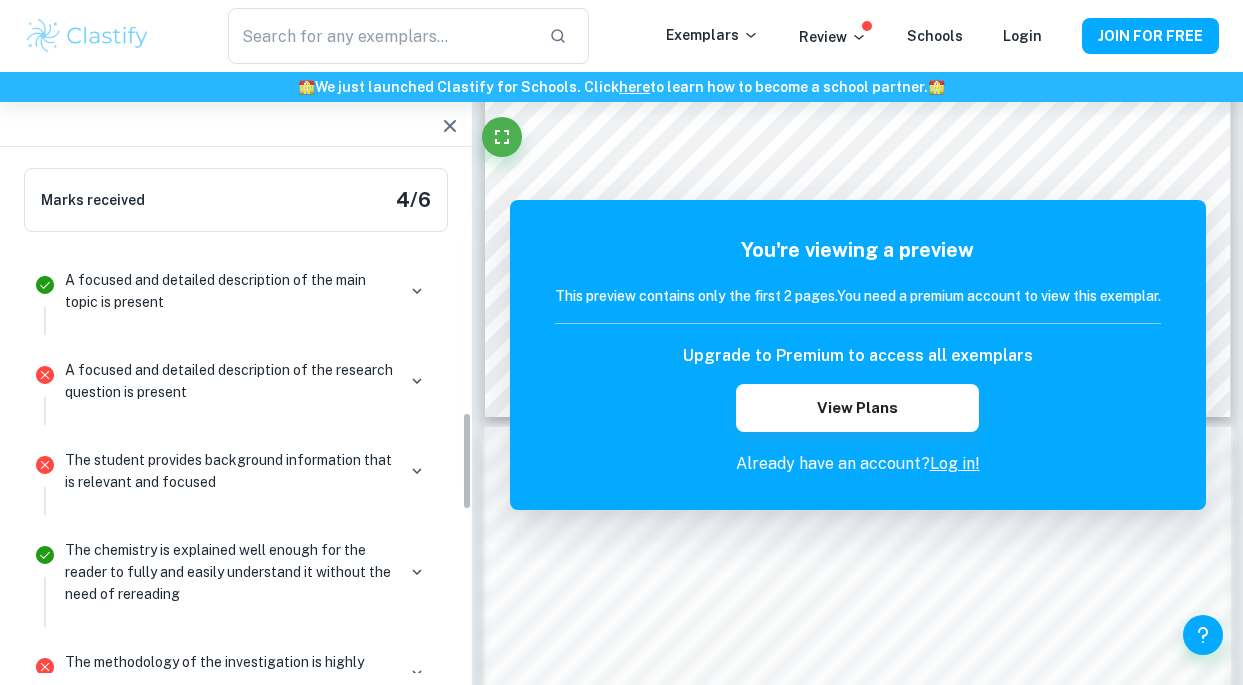 scroll, scrollTop: 1317, scrollLeft: 0, axis: vertical 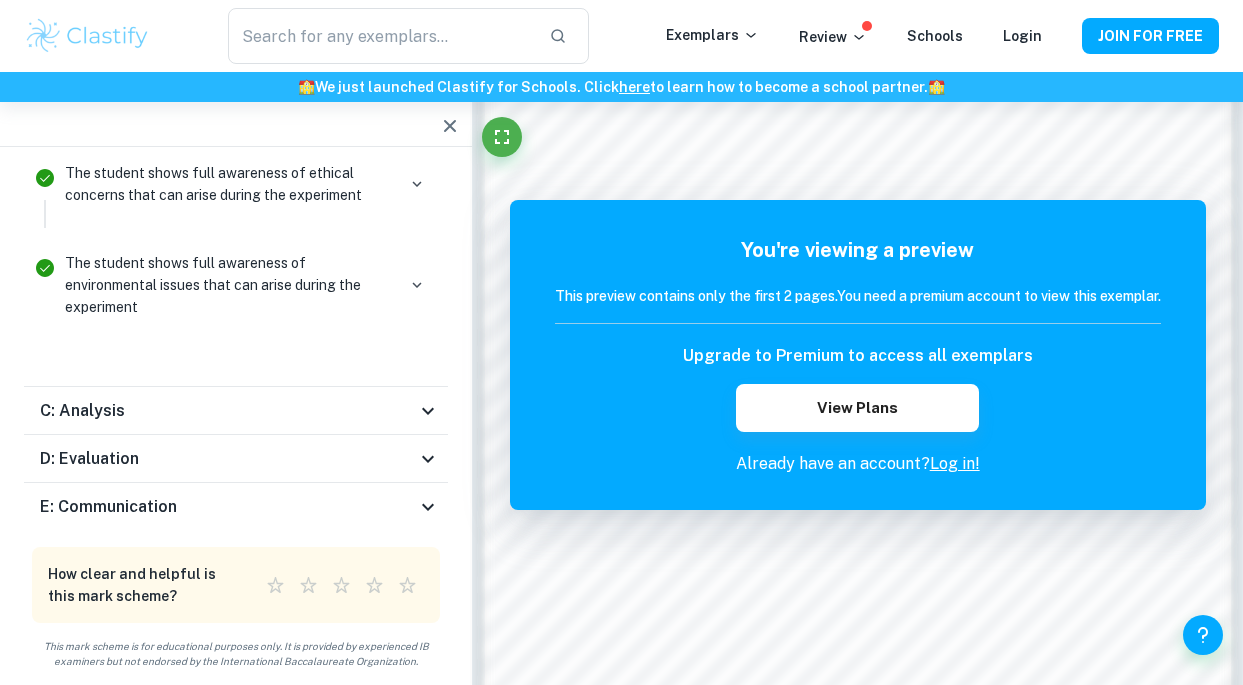 click on "C: Analysis" at bounding box center (82, 411) 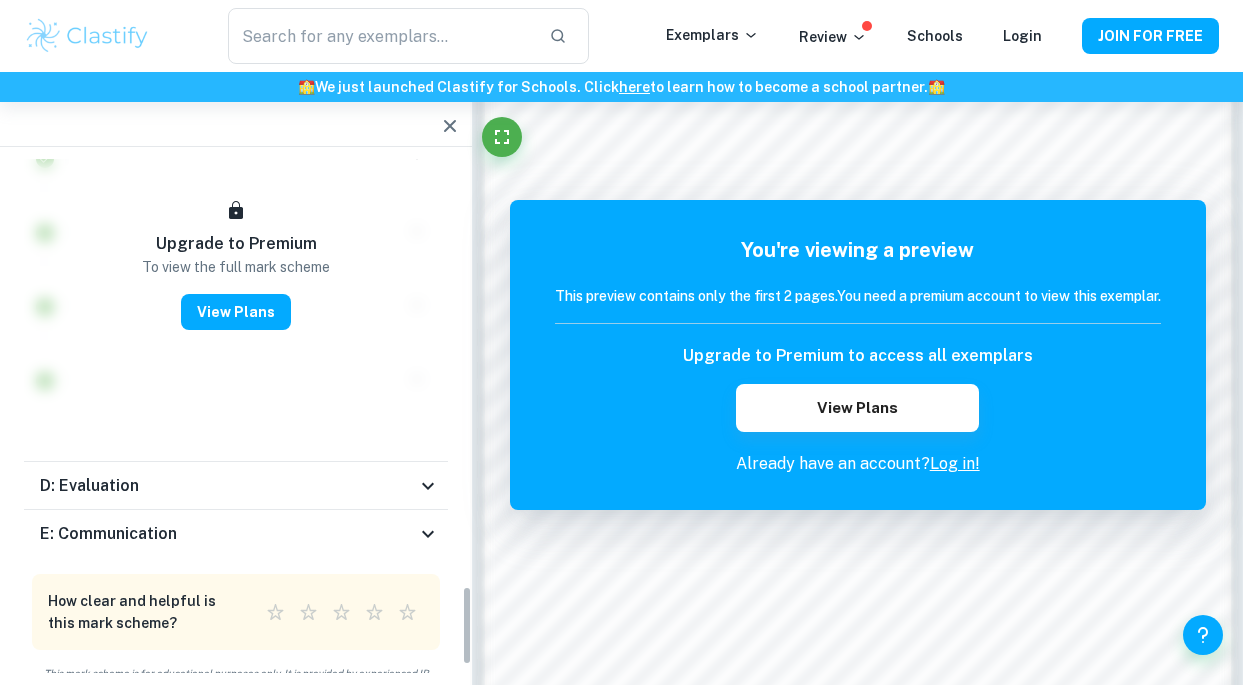 scroll, scrollTop: 2791, scrollLeft: 0, axis: vertical 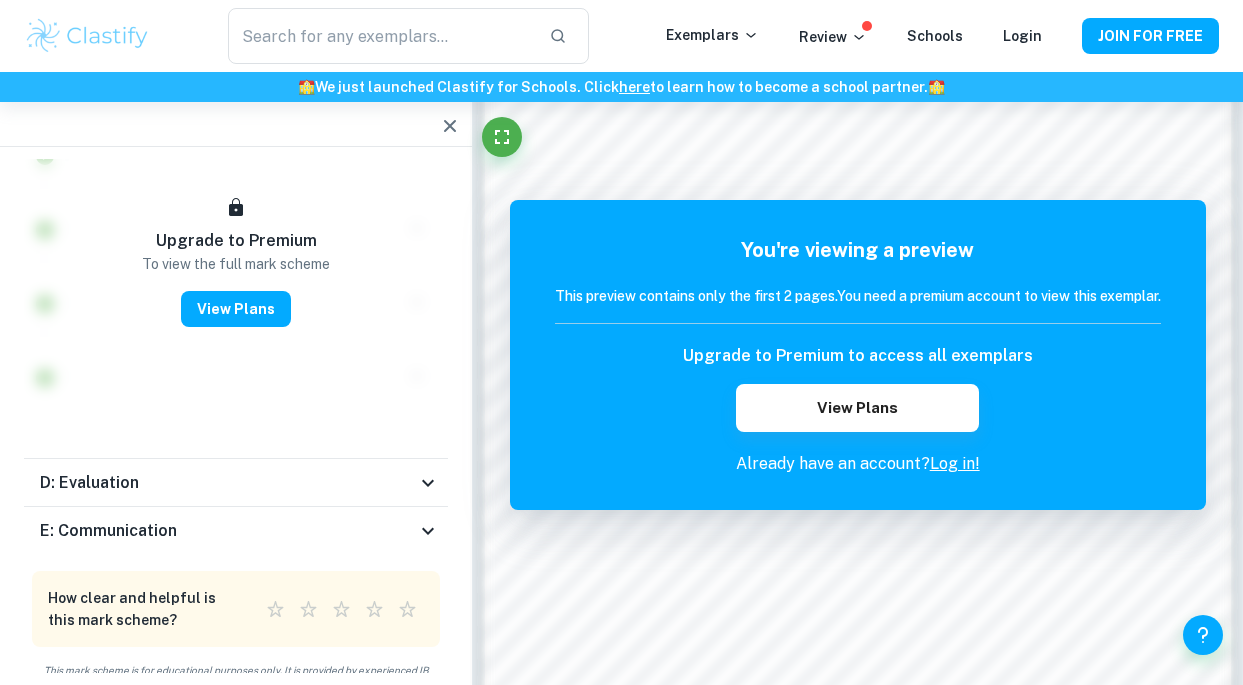 click on "D: Evaluation" at bounding box center (89, 483) 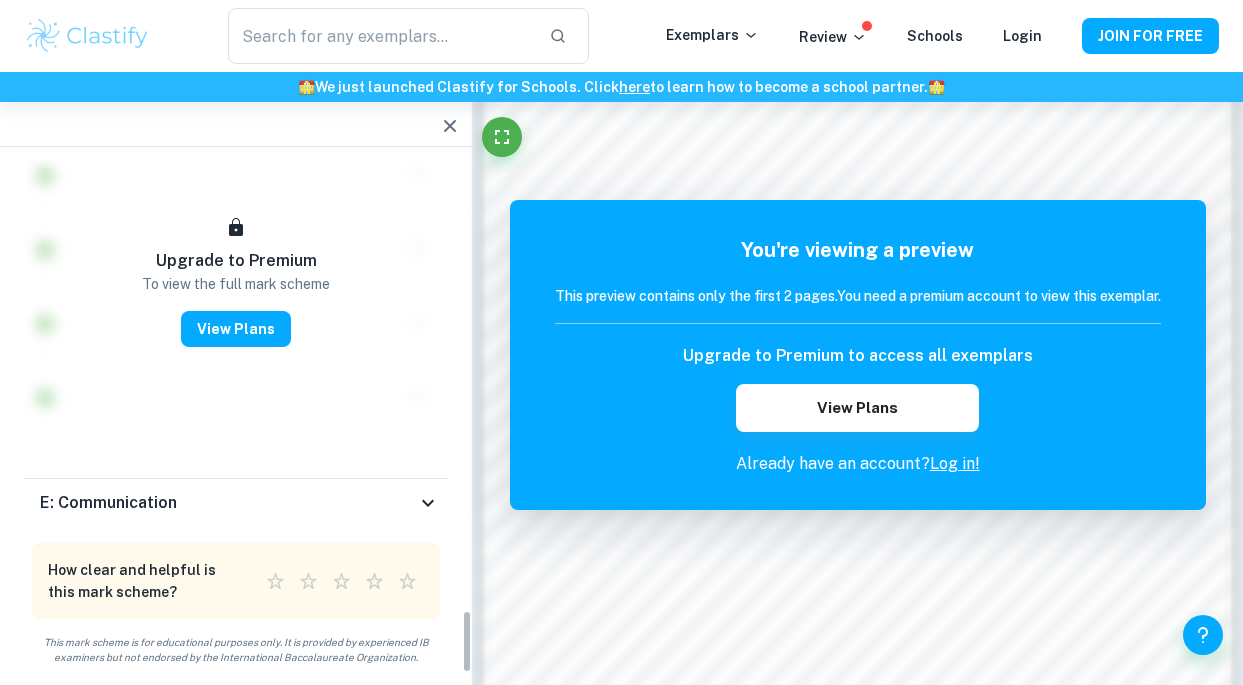 scroll, scrollTop: 3621, scrollLeft: 0, axis: vertical 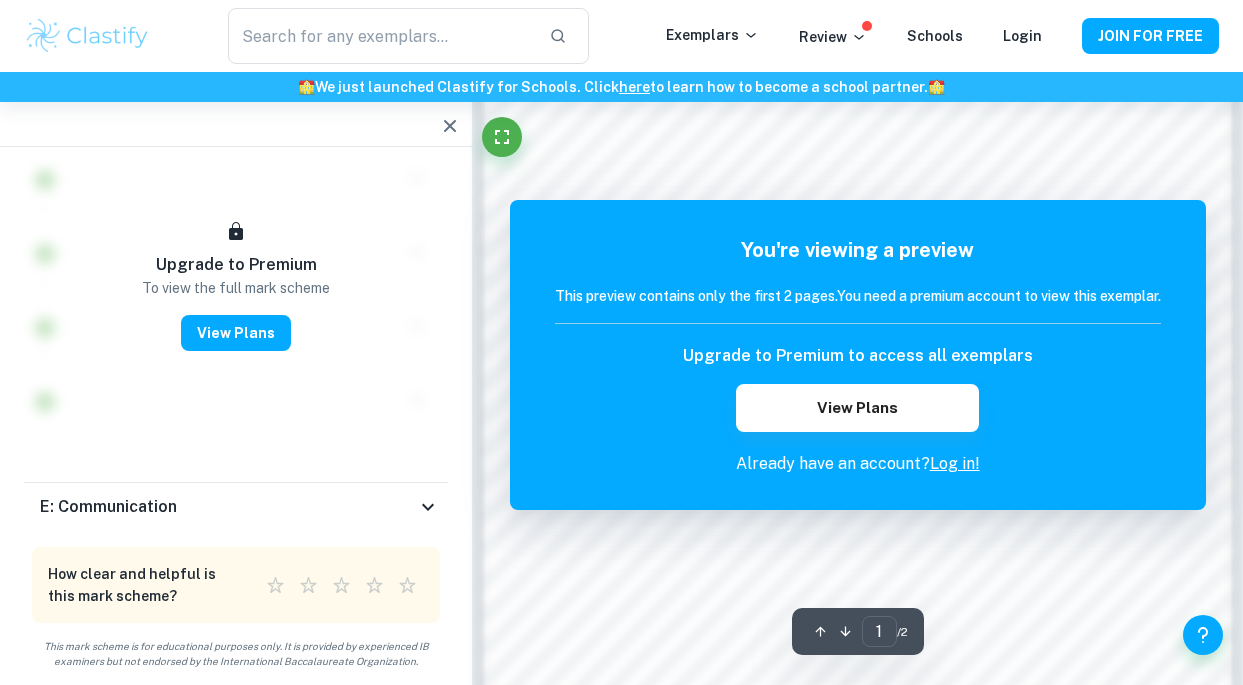 click on "E: Communication" at bounding box center [108, 507] 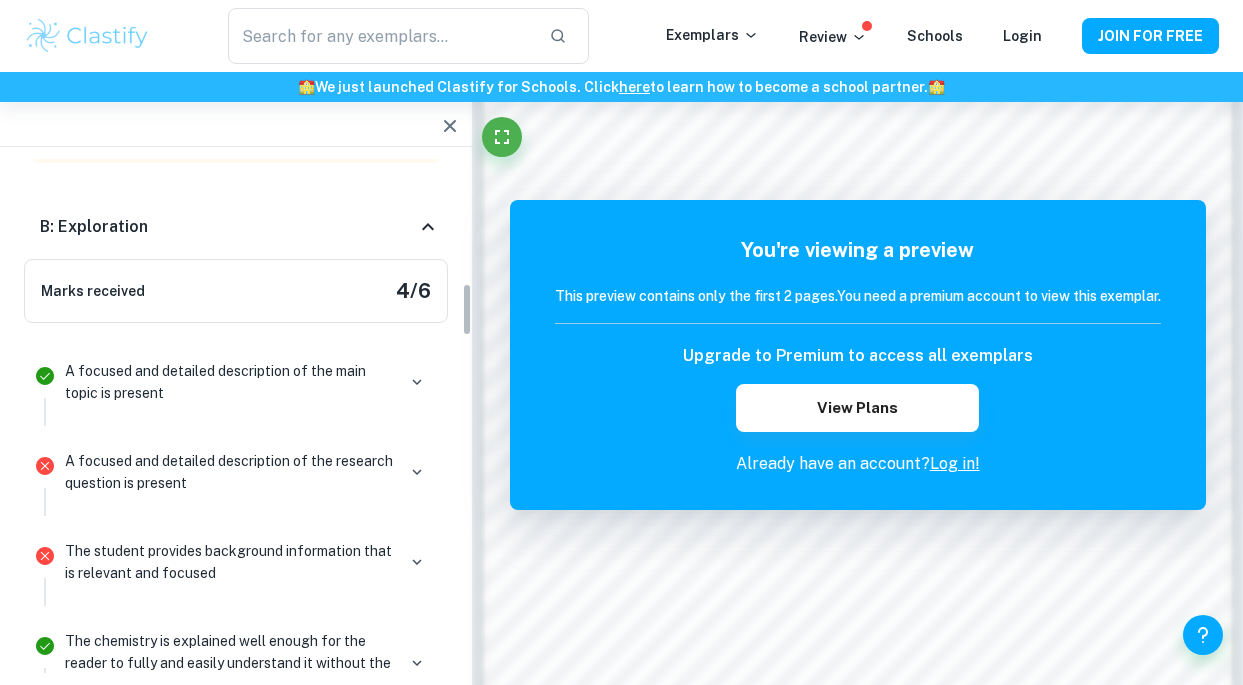 scroll, scrollTop: 1189, scrollLeft: 0, axis: vertical 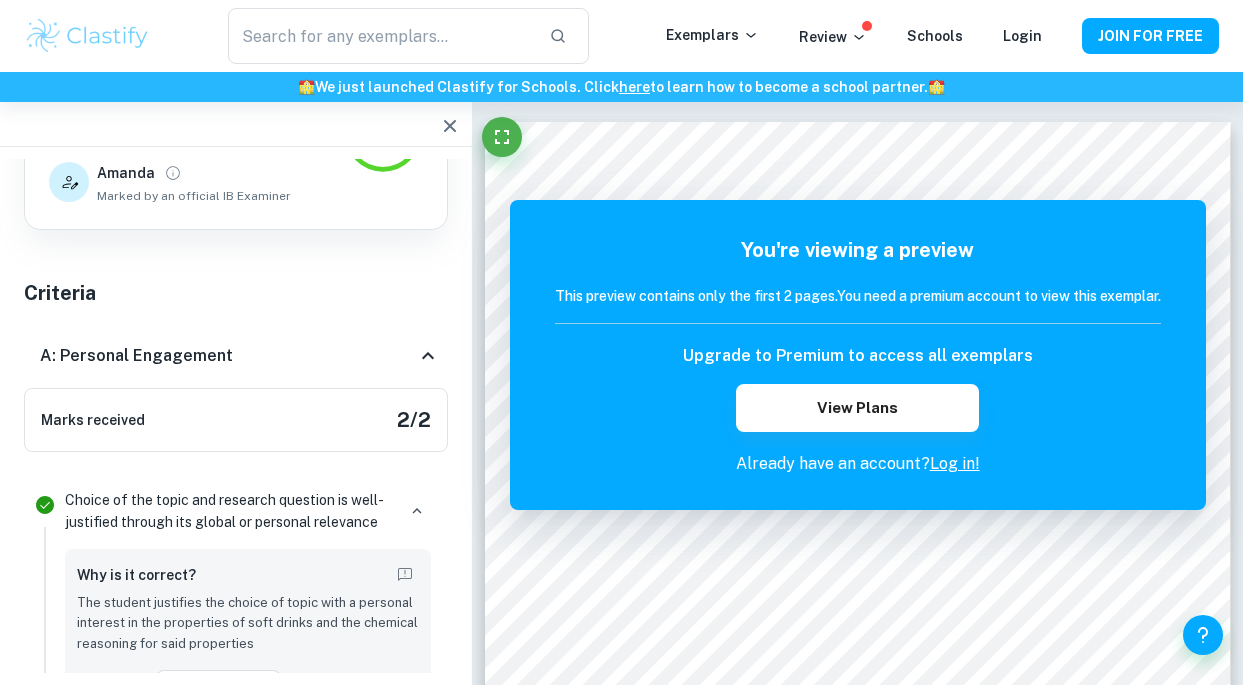 click 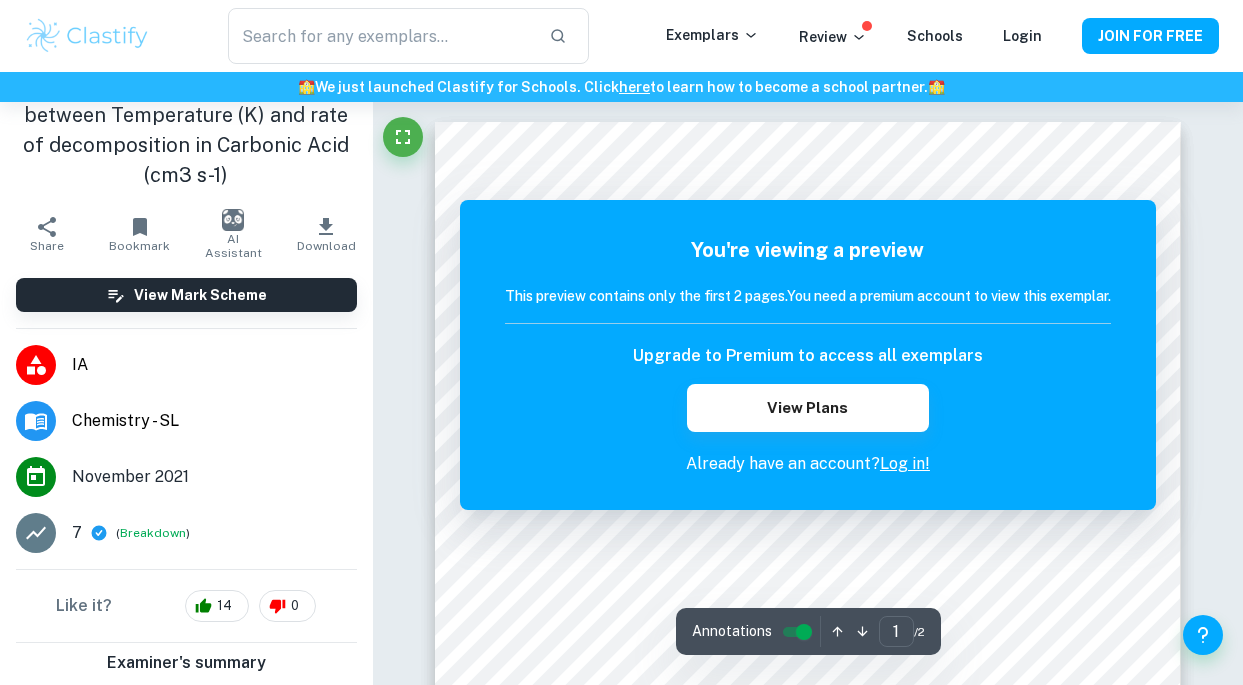 scroll, scrollTop: 62, scrollLeft: 0, axis: vertical 